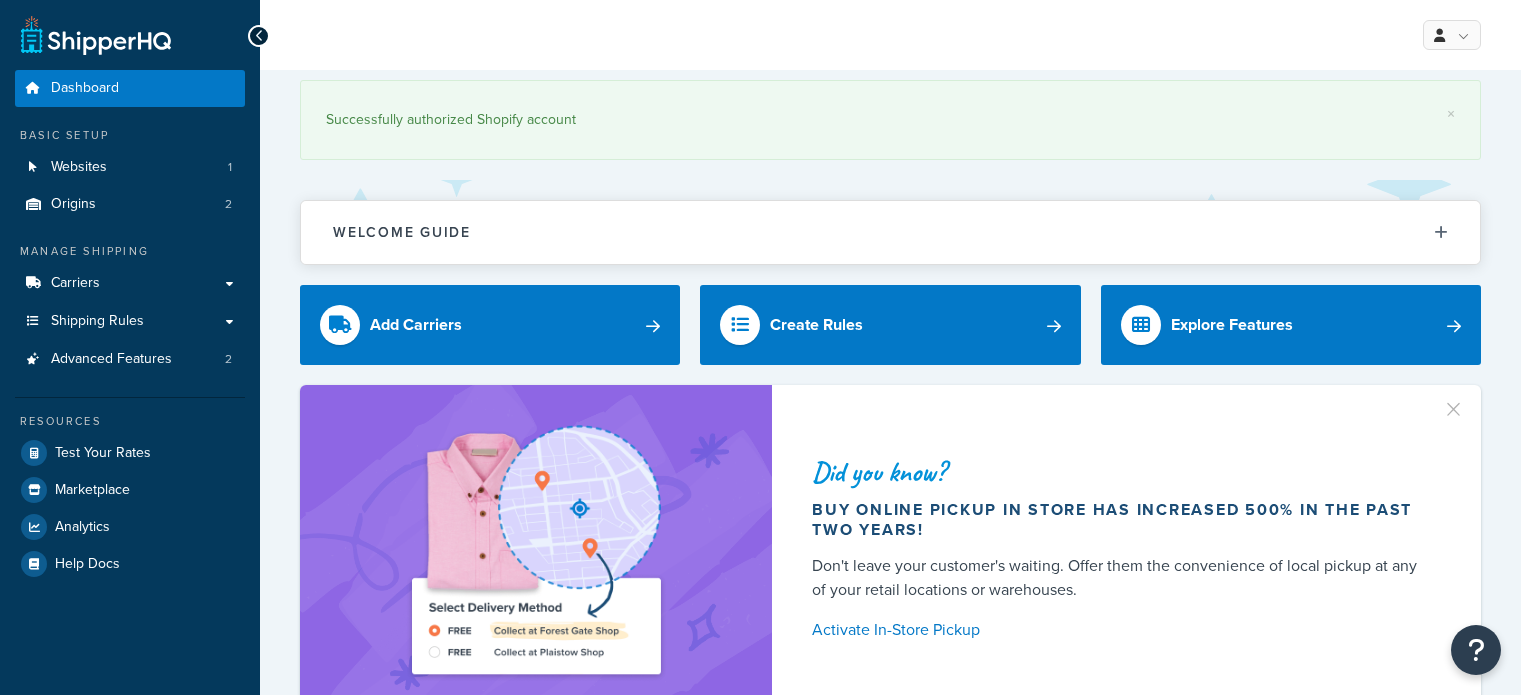 scroll, scrollTop: 0, scrollLeft: 0, axis: both 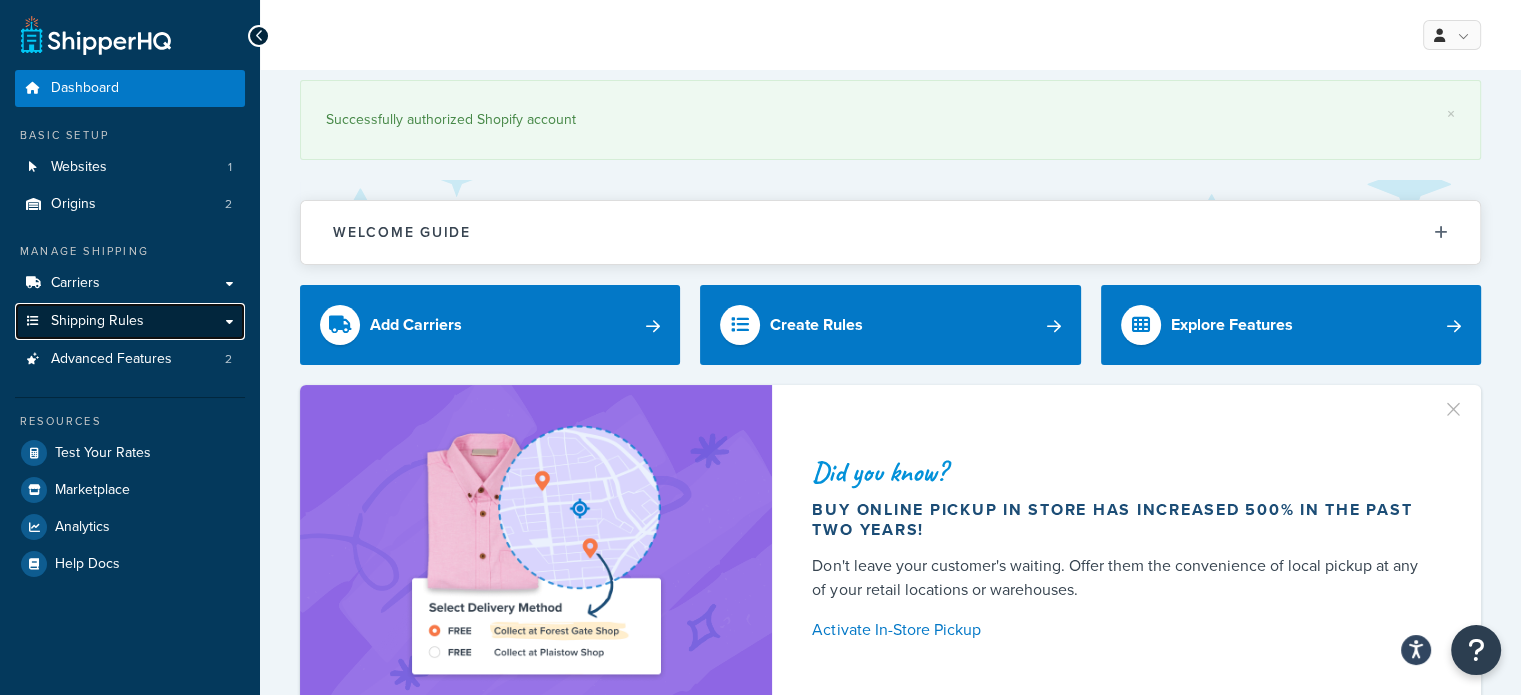click on "Shipping Rules" at bounding box center (97, 321) 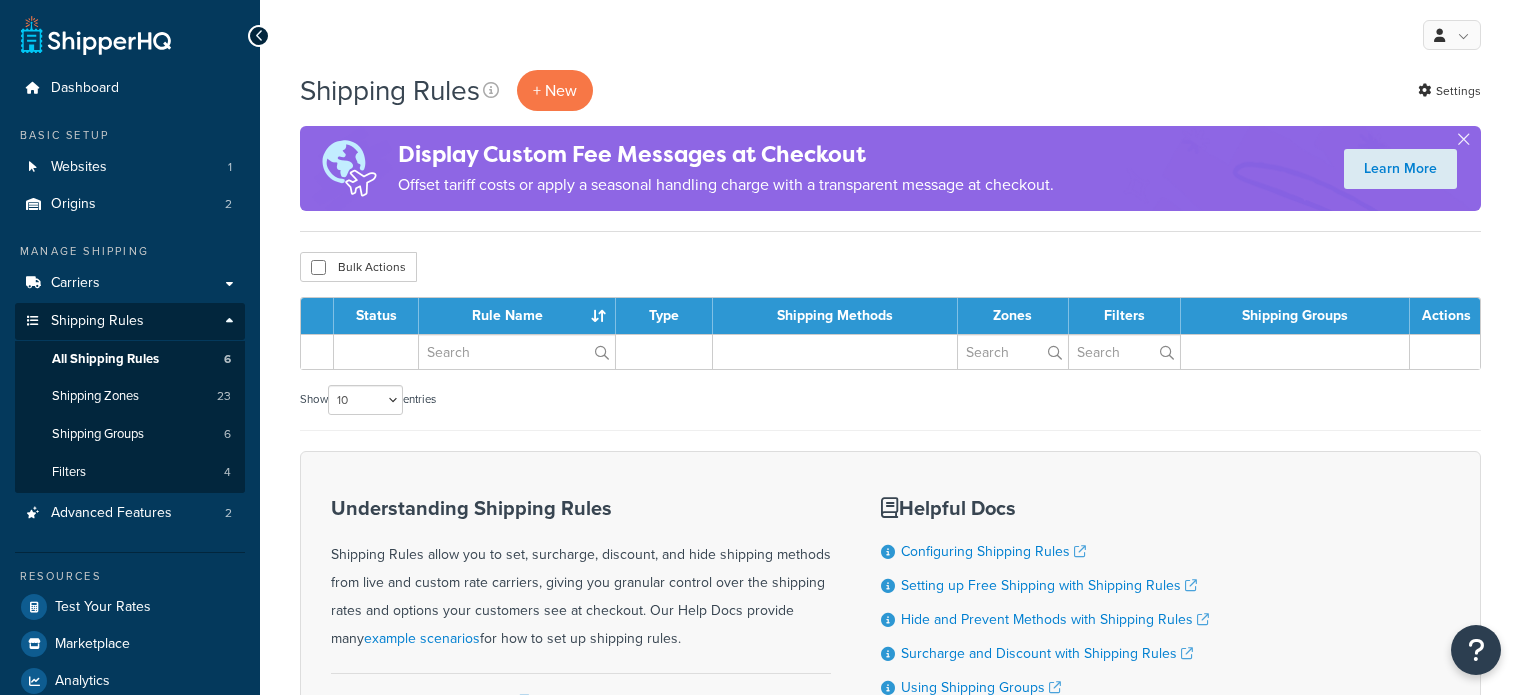 scroll, scrollTop: 0, scrollLeft: 0, axis: both 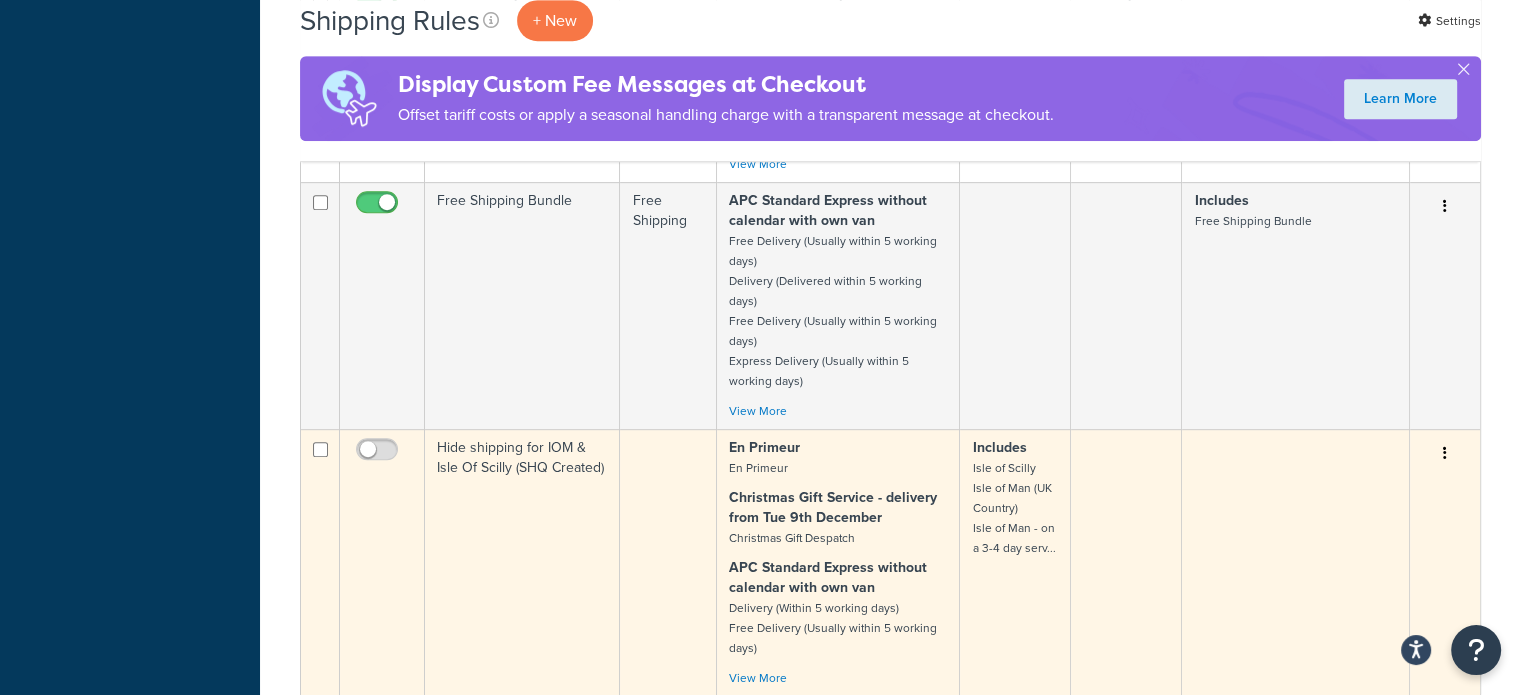 click on "Christmas Gift Service - delivery from Tue 9th December" at bounding box center (833, 507) 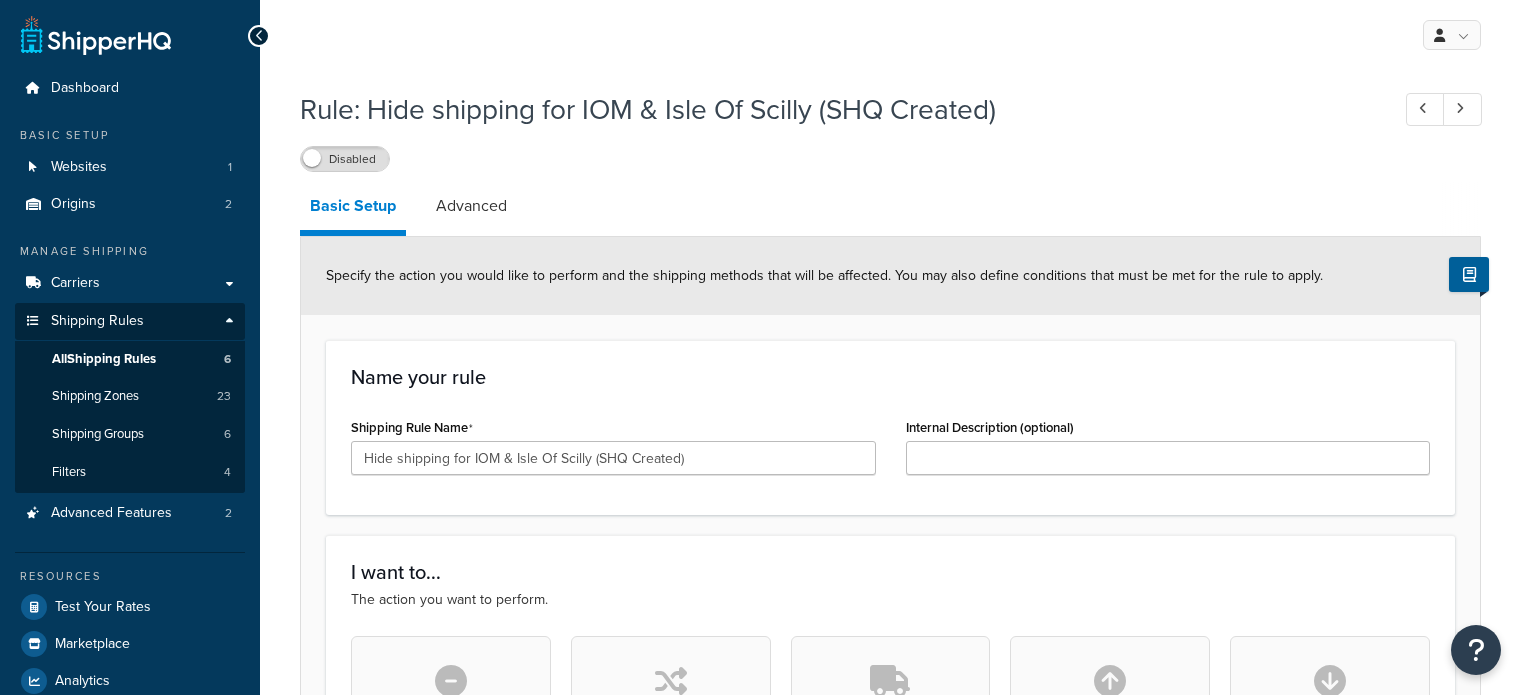 scroll, scrollTop: 0, scrollLeft: 0, axis: both 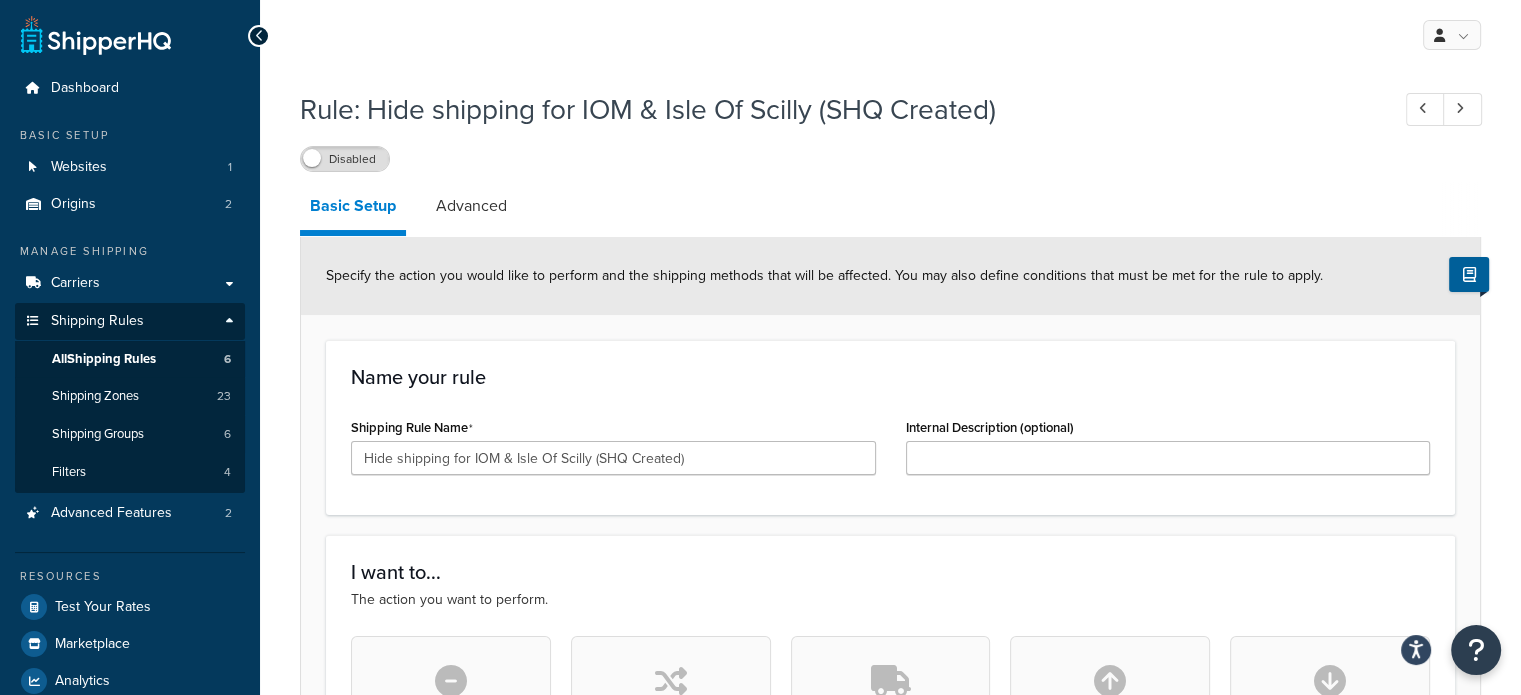 click at bounding box center (259, 36) 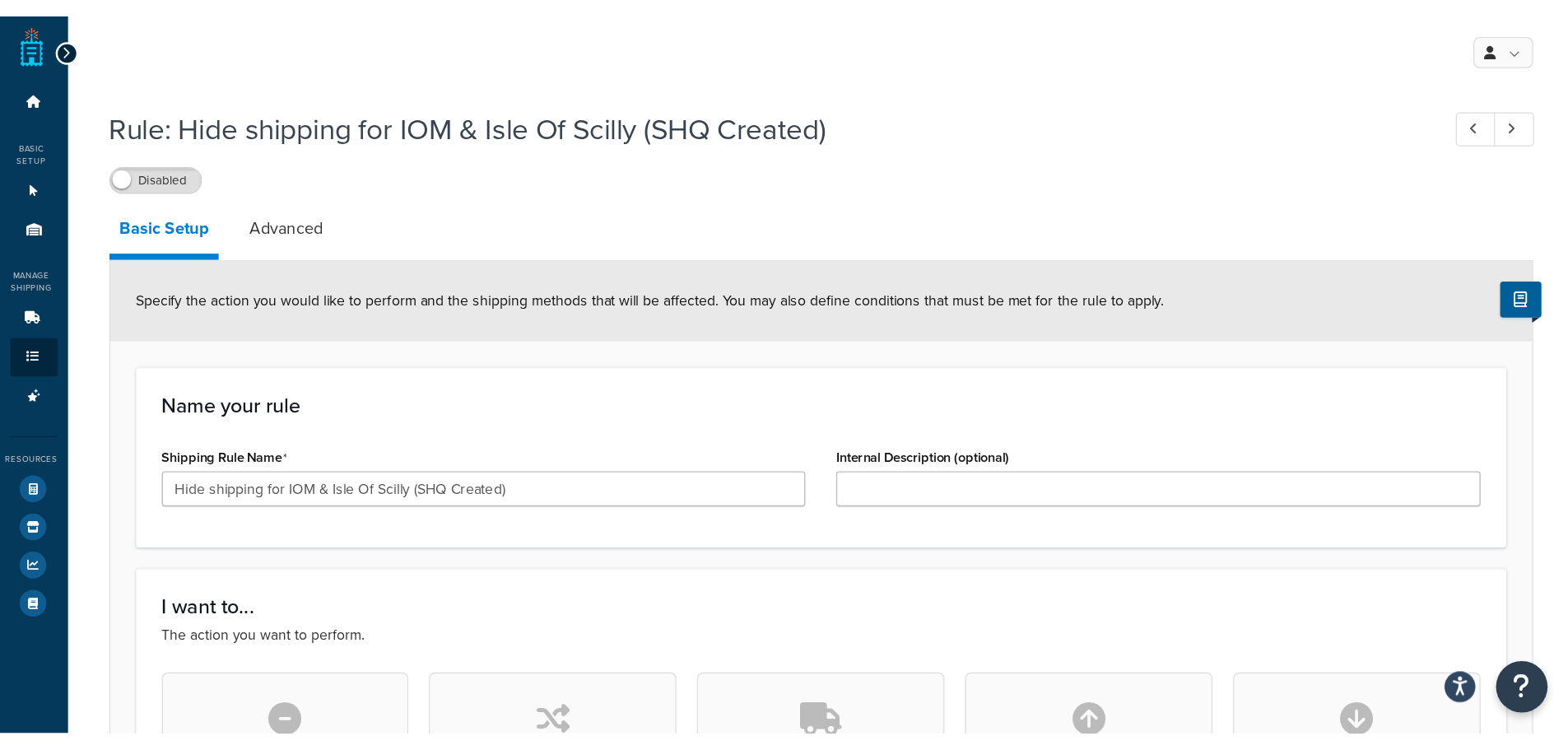 scroll, scrollTop: 1385, scrollLeft: 0, axis: vertical 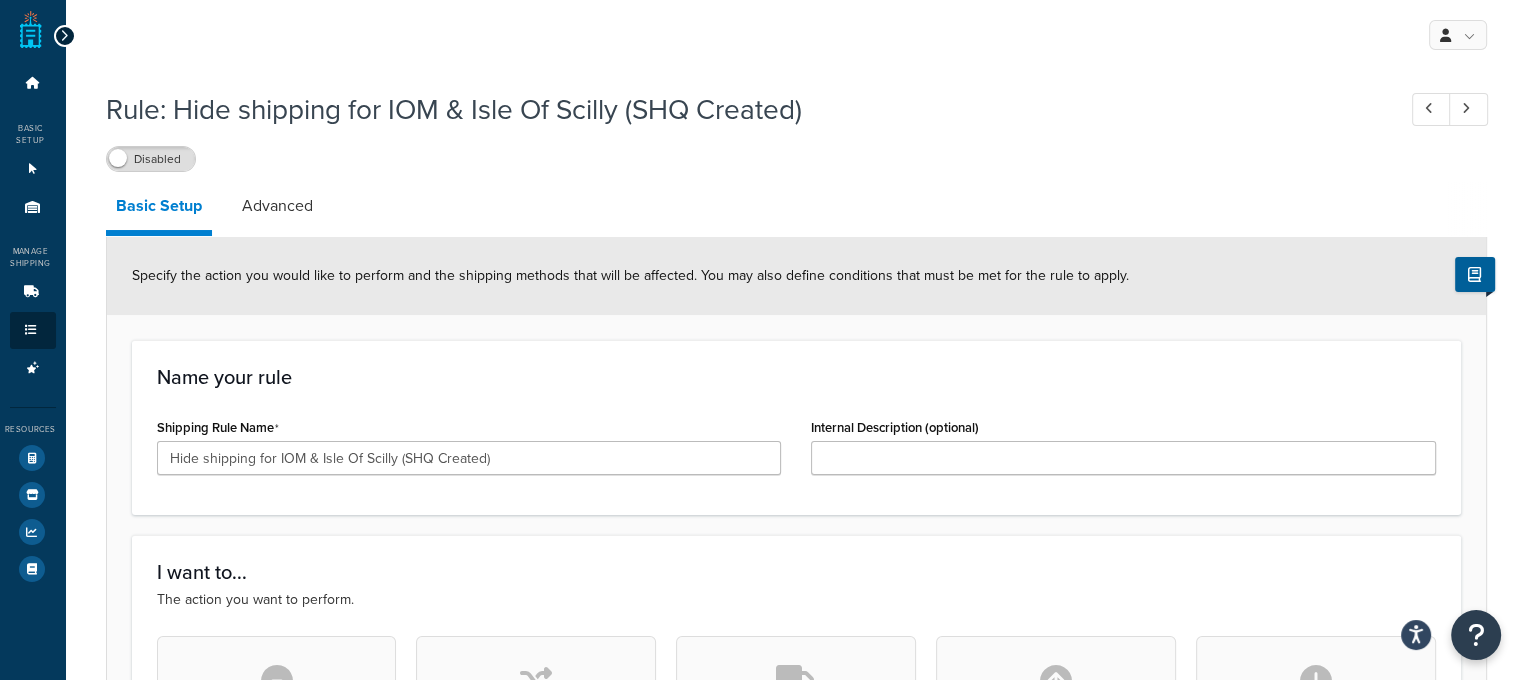 click at bounding box center [65, 36] 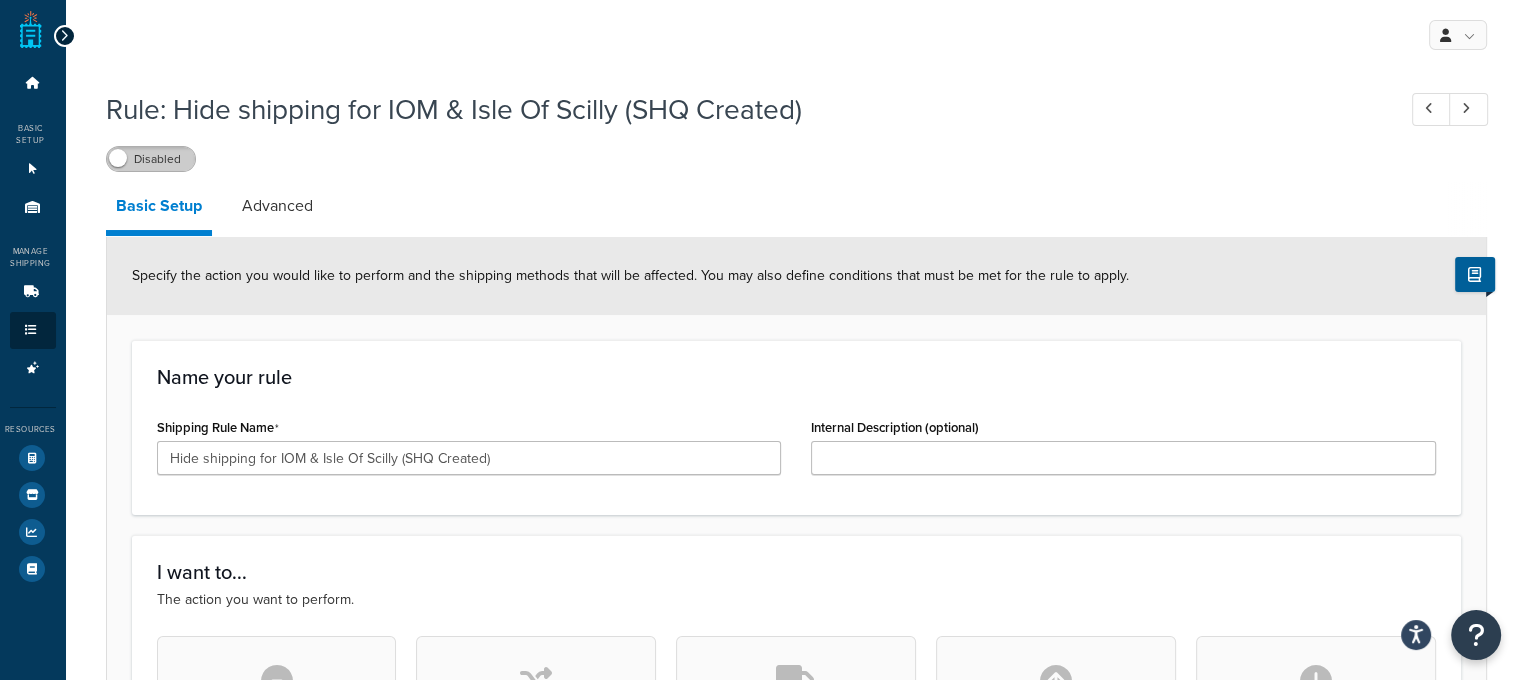 click on "Disabled" at bounding box center (151, 159) 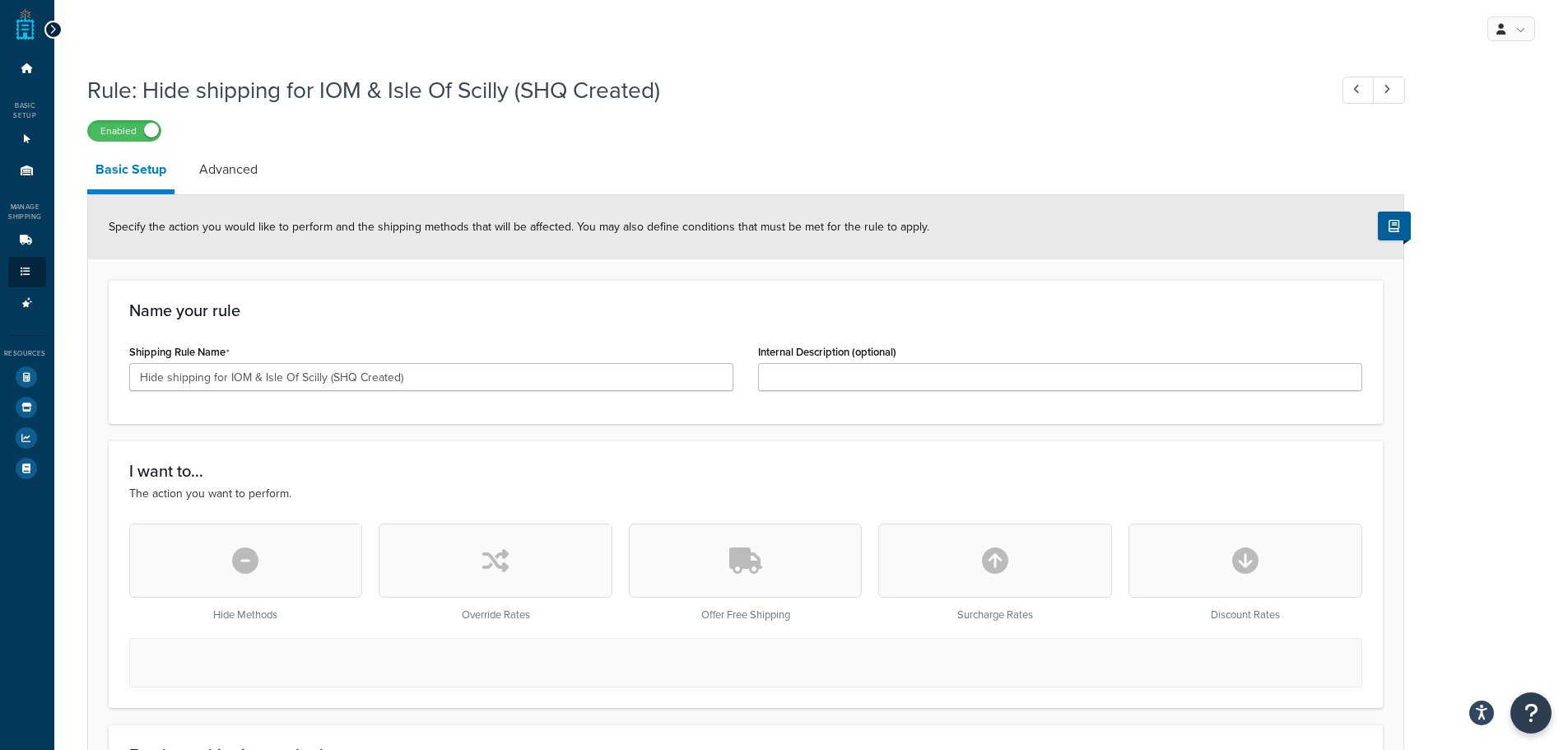 scroll, scrollTop: 1300, scrollLeft: 0, axis: vertical 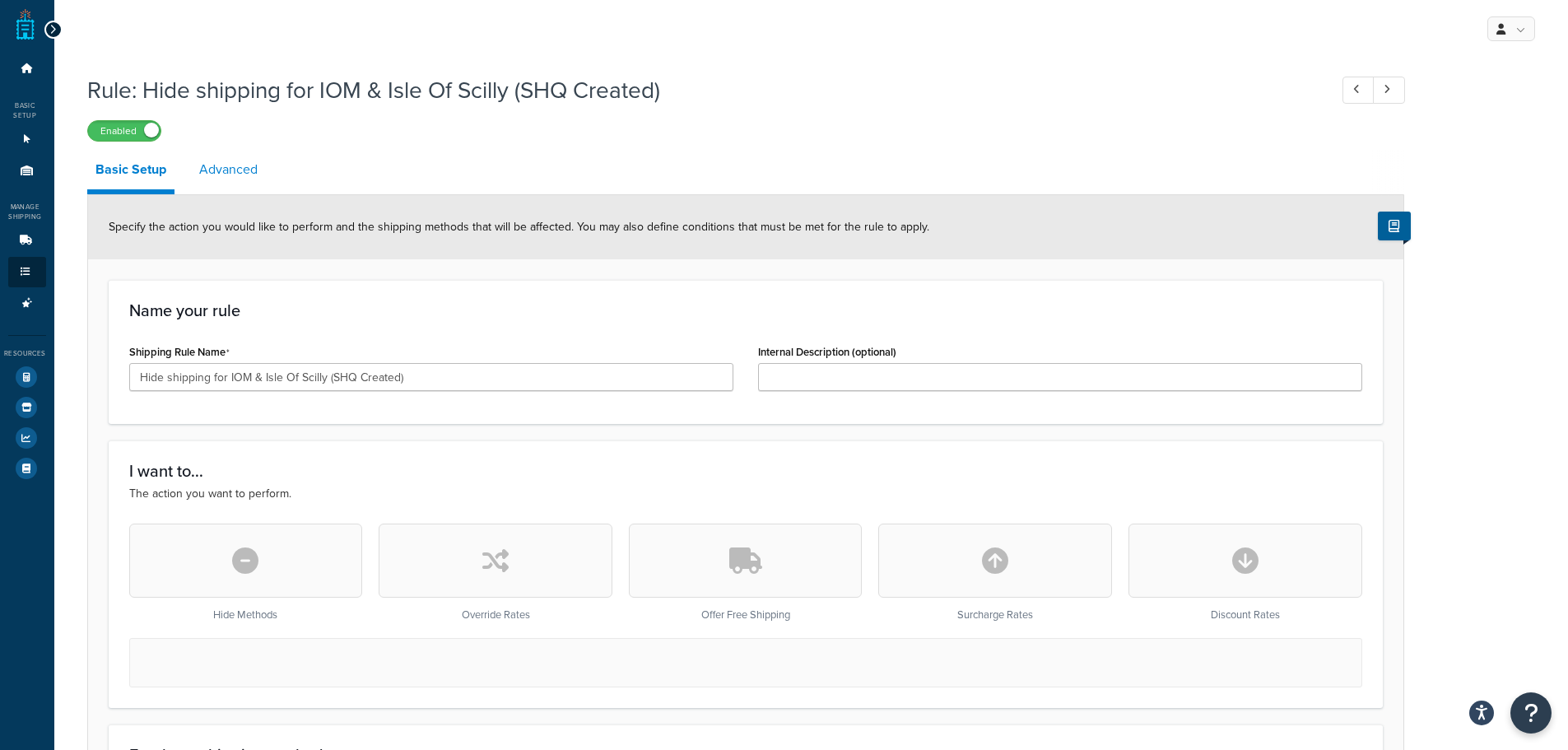 click on "Advanced" at bounding box center [228, 170] 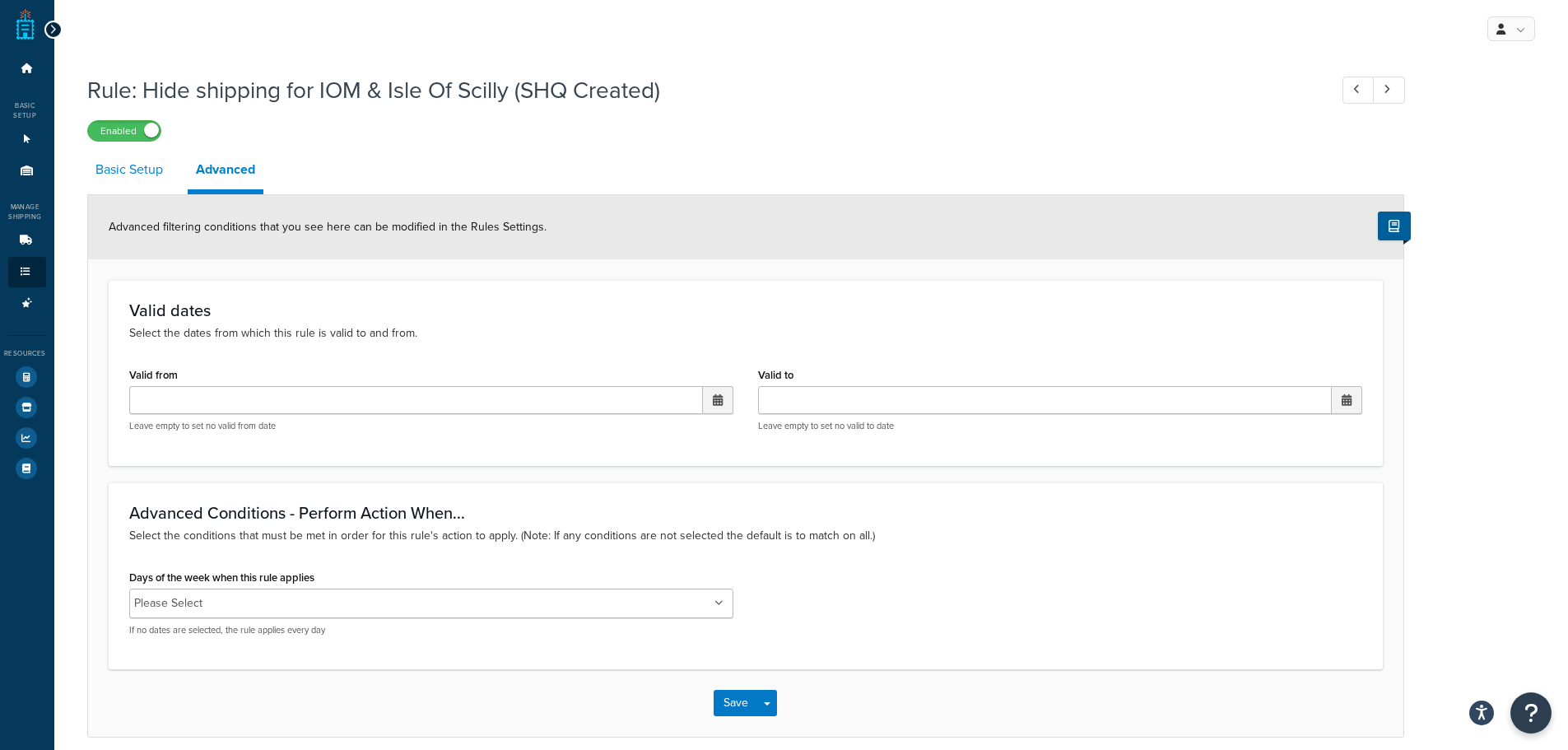 click on "Basic Setup" at bounding box center [129, 170] 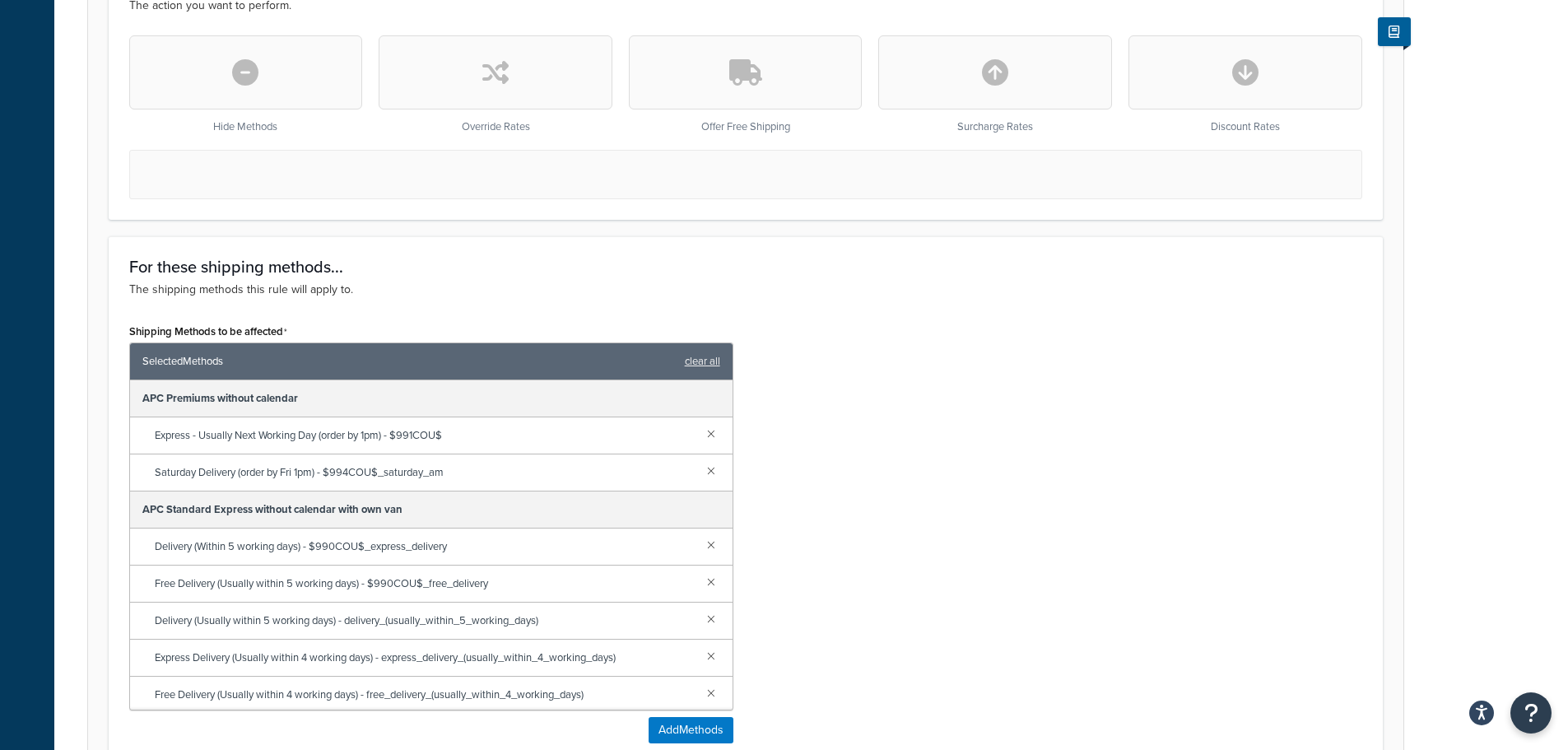 scroll, scrollTop: 576, scrollLeft: 0, axis: vertical 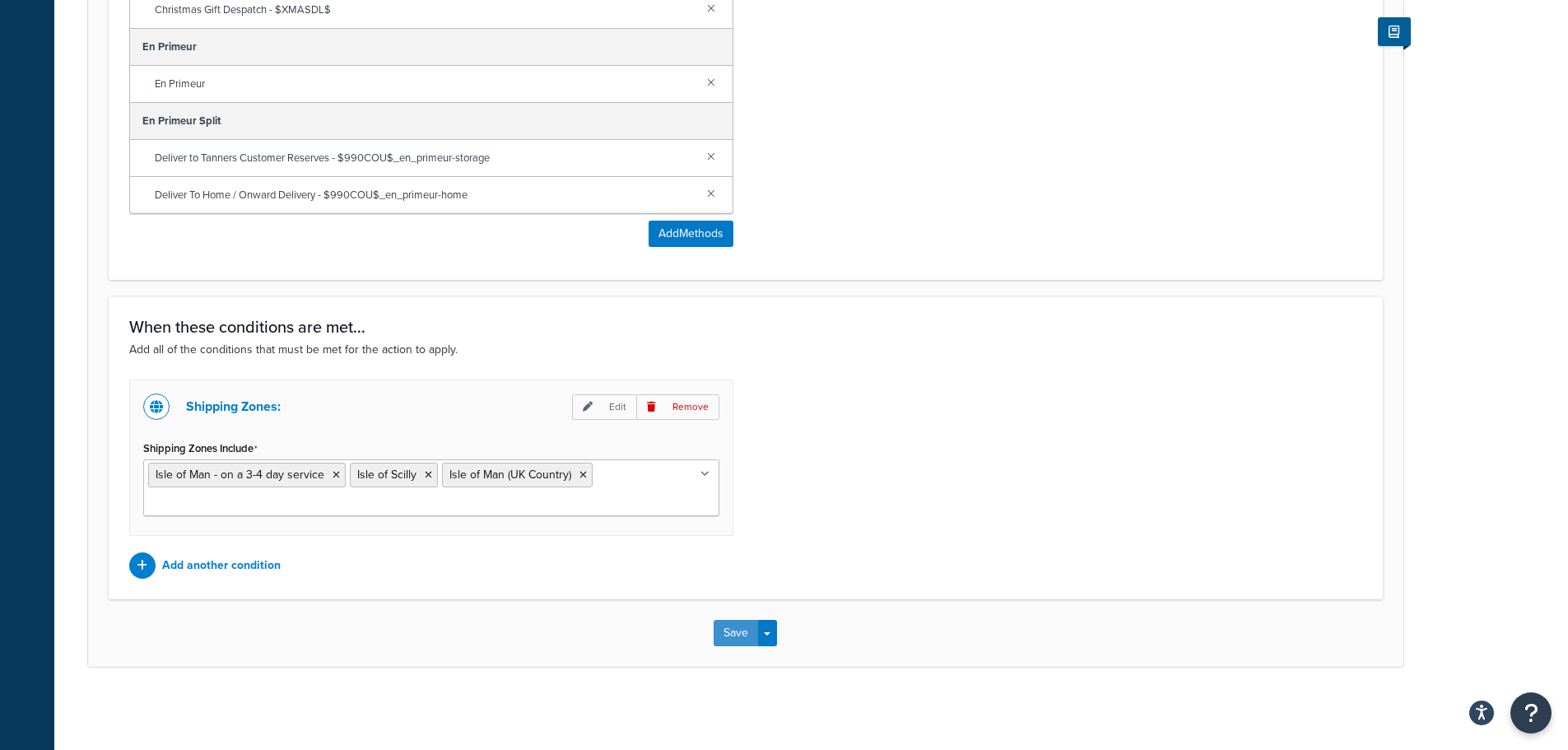 click on "Save" at bounding box center [736, 633] 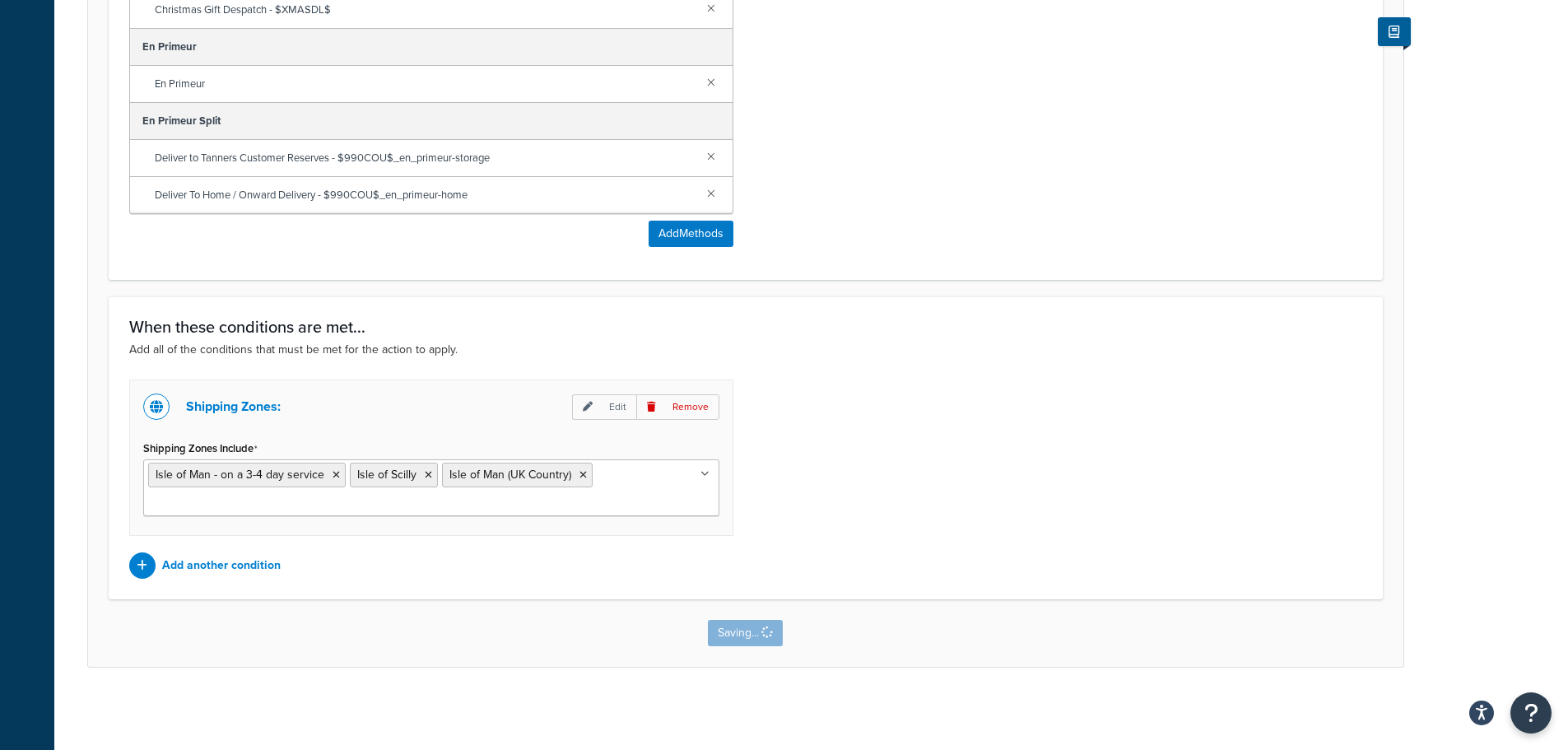 scroll, scrollTop: 0, scrollLeft: 0, axis: both 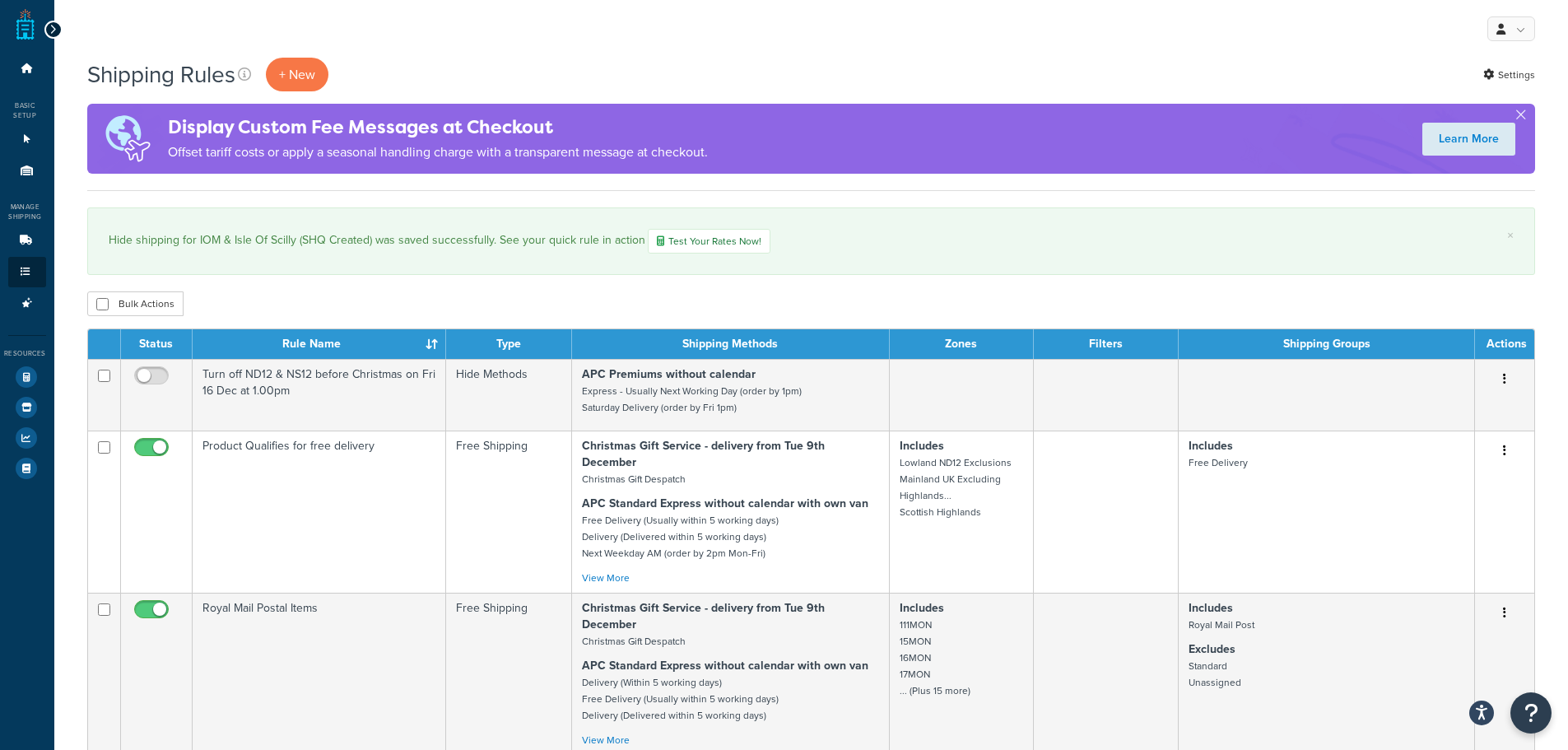 click at bounding box center (53, 30) 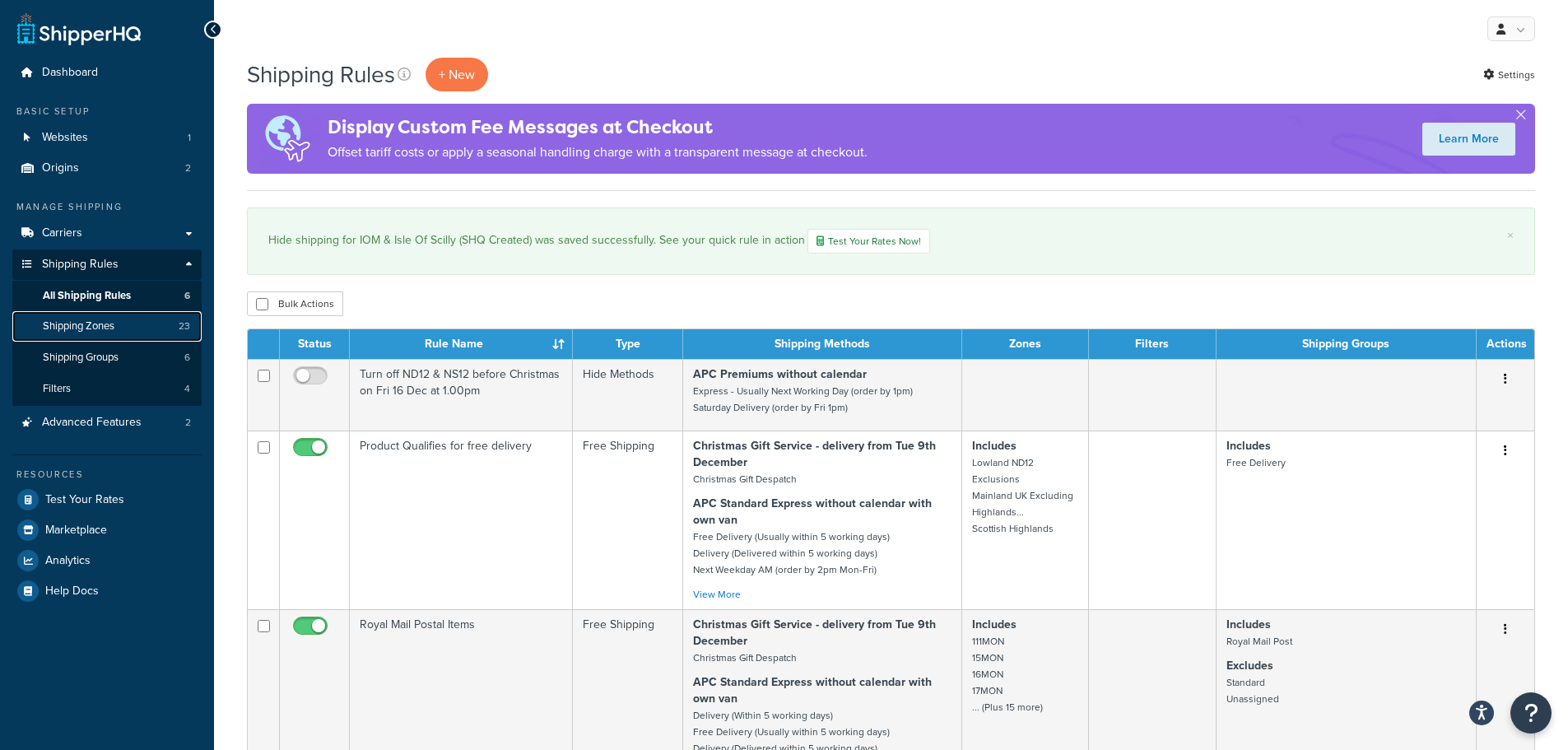 click on "Shipping Zones
23" at bounding box center [107, 326] 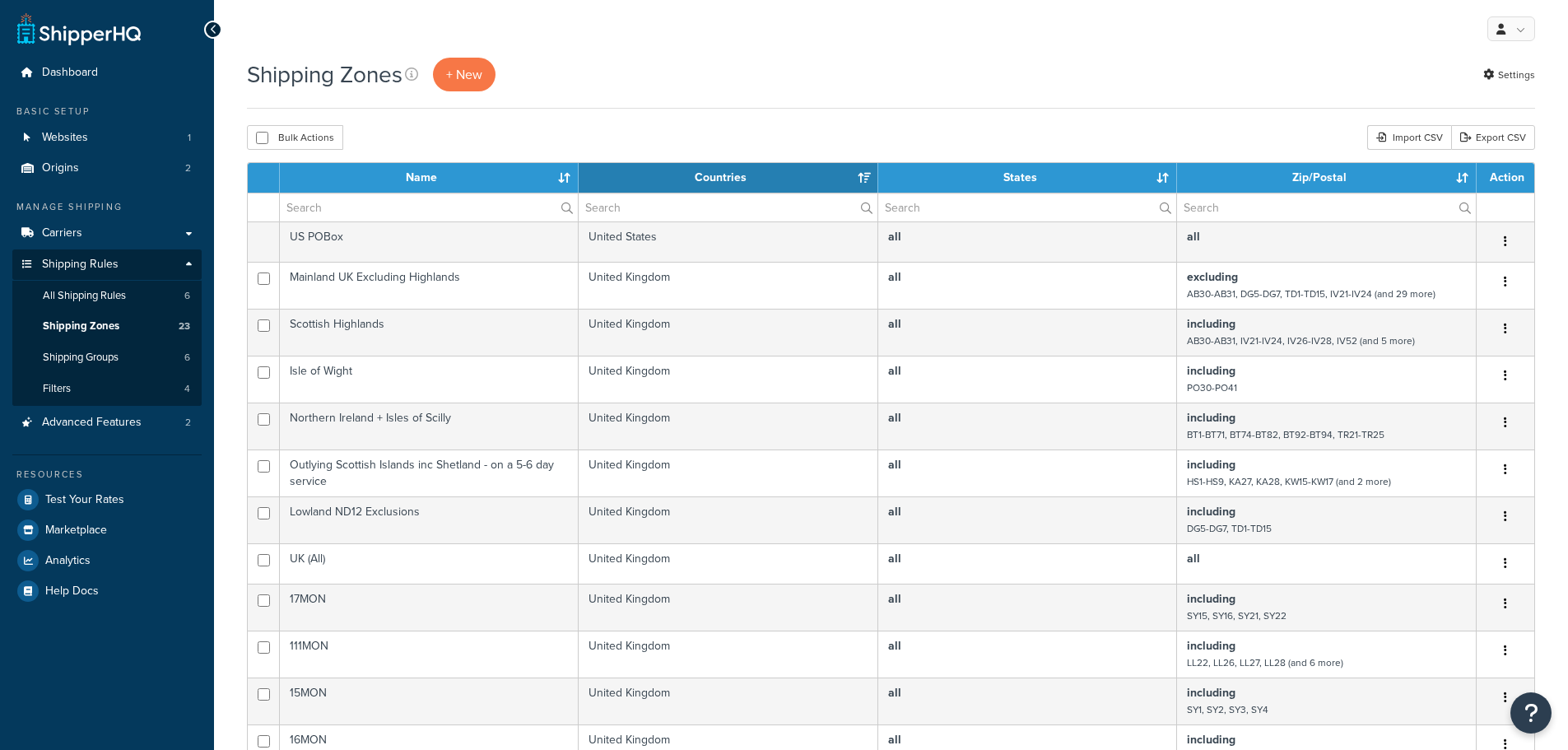 select on "15" 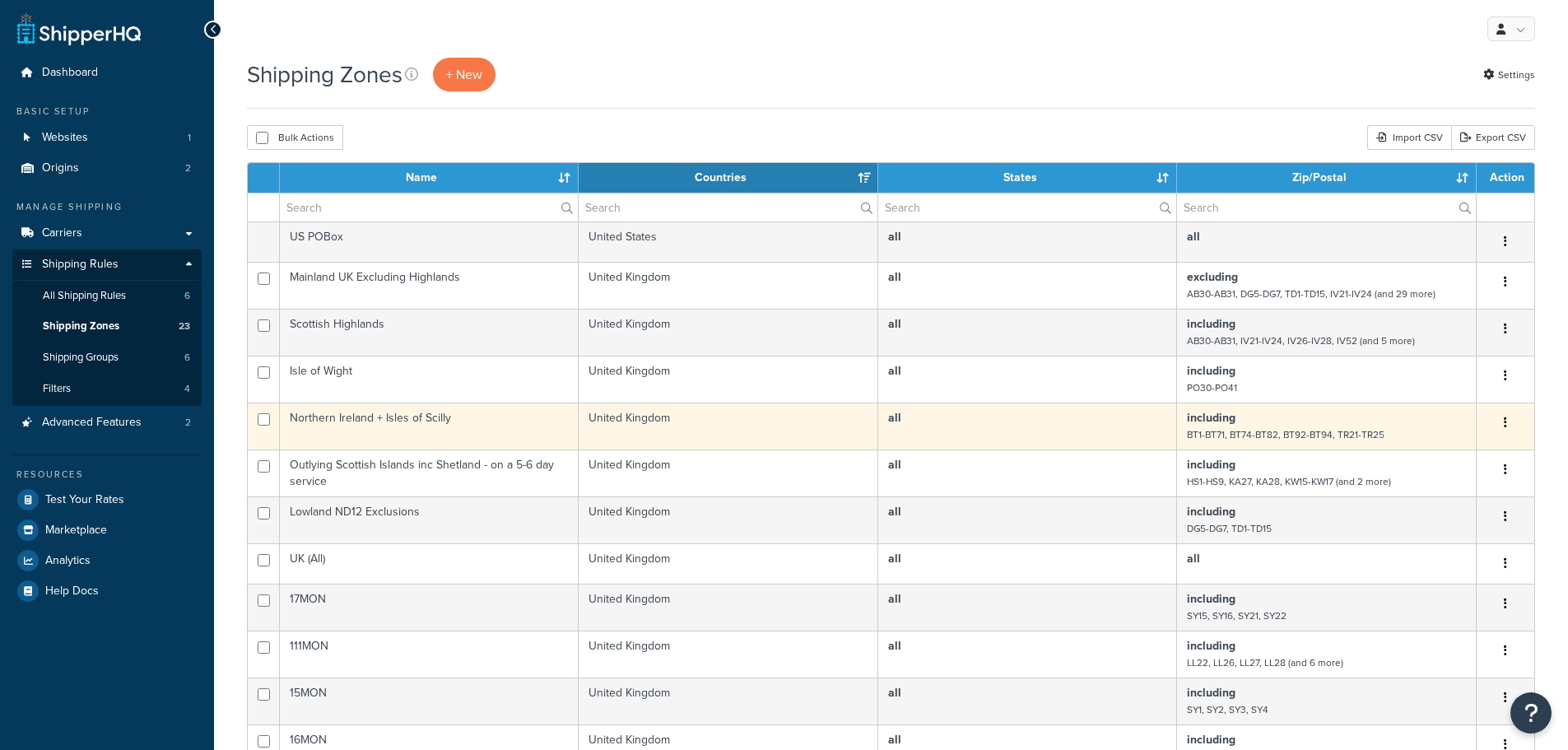 scroll, scrollTop: 0, scrollLeft: 0, axis: both 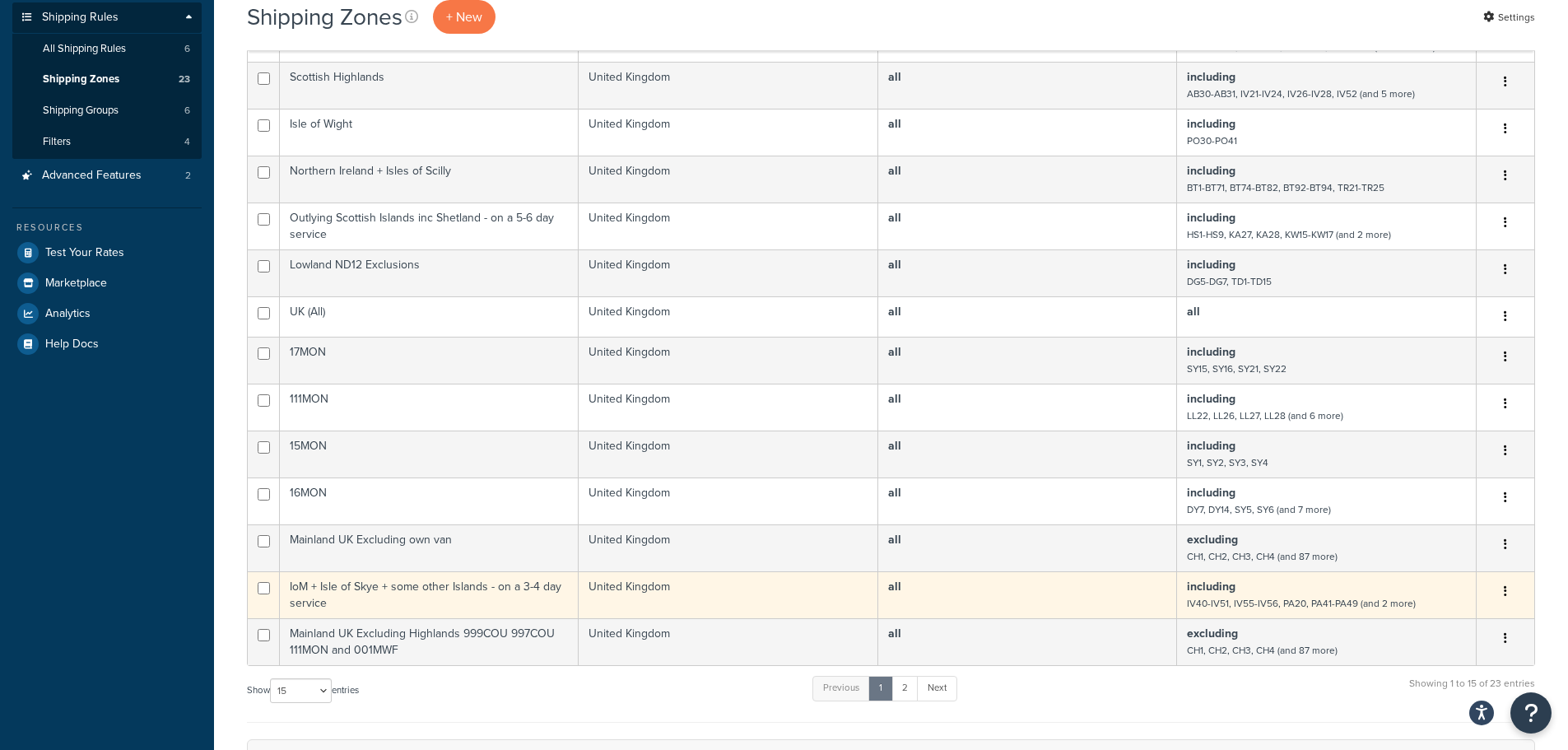 click on "IV40-IV51, IV55-IV56, PA20, PA41-PA49
(and 2 more)" at bounding box center [1301, 603] 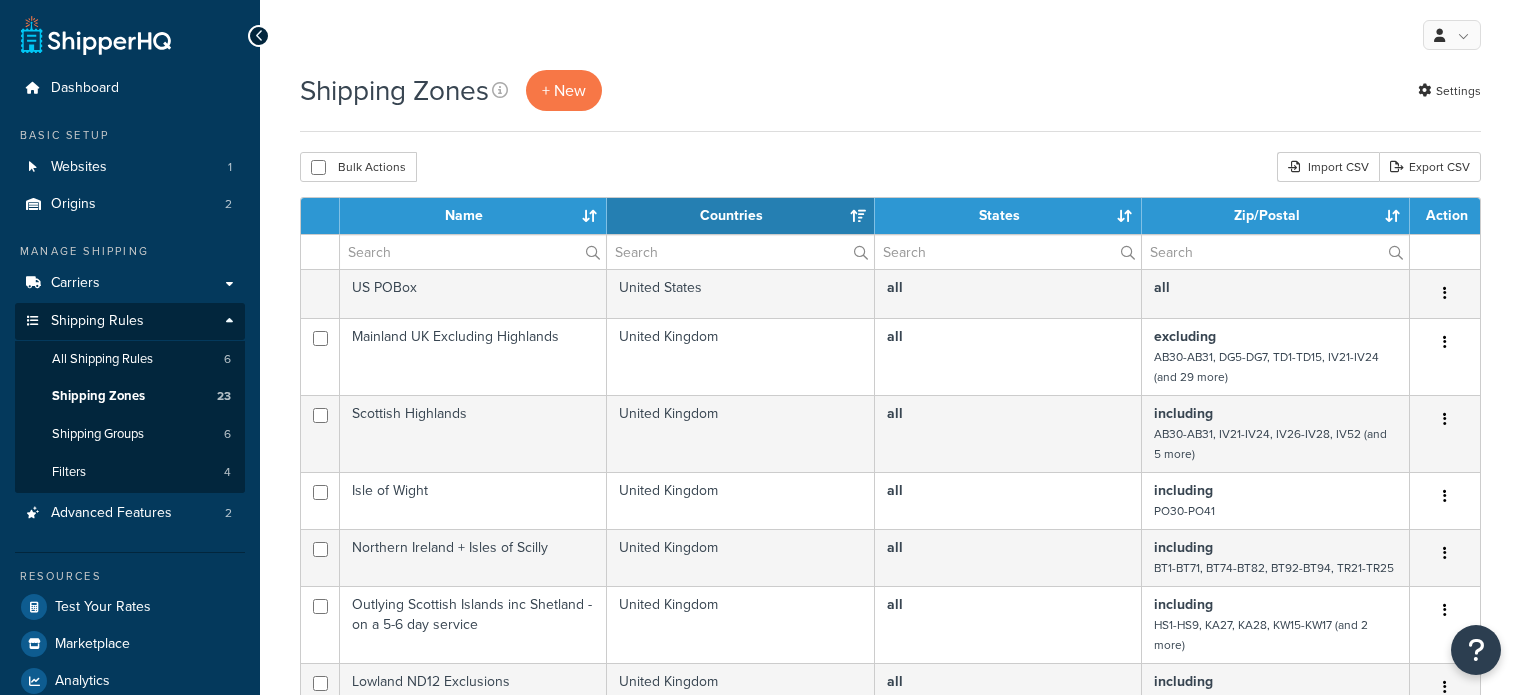 select on "15" 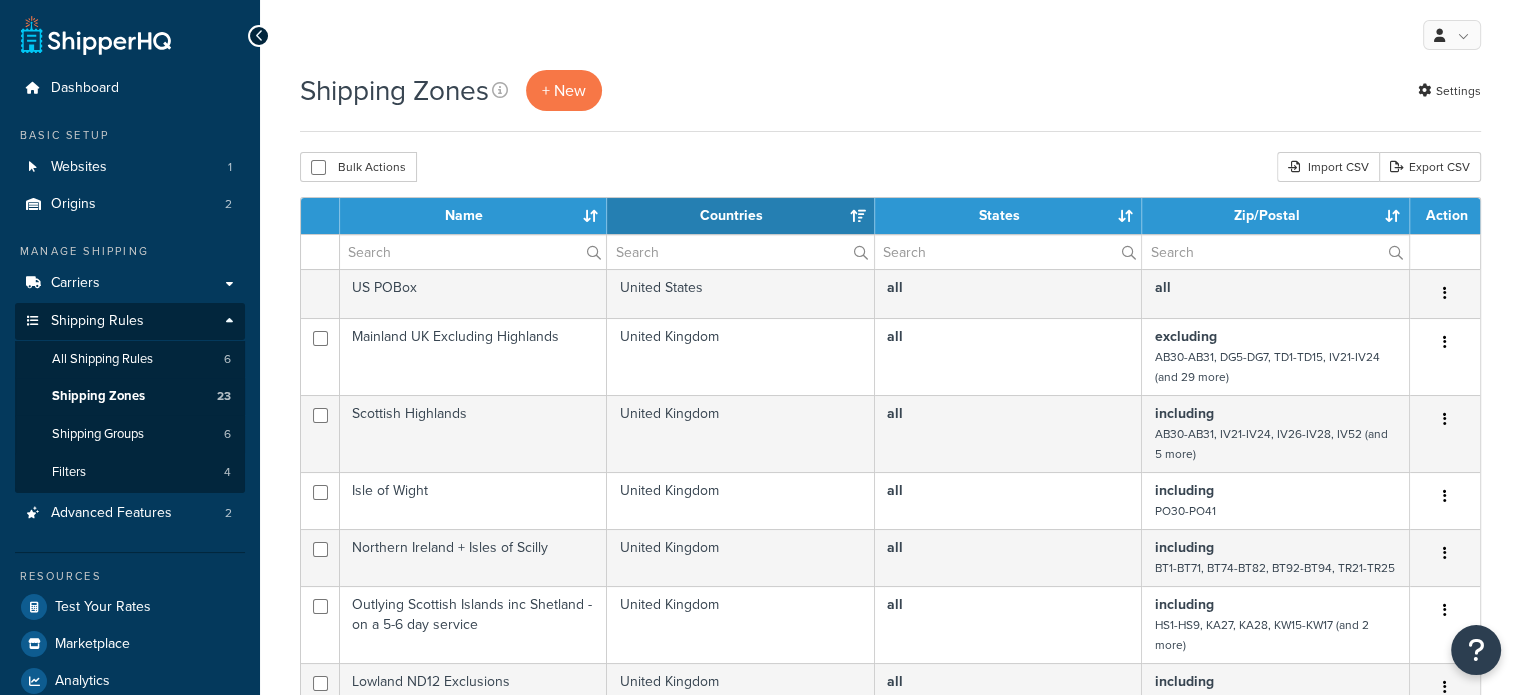 scroll, scrollTop: 0, scrollLeft: 0, axis: both 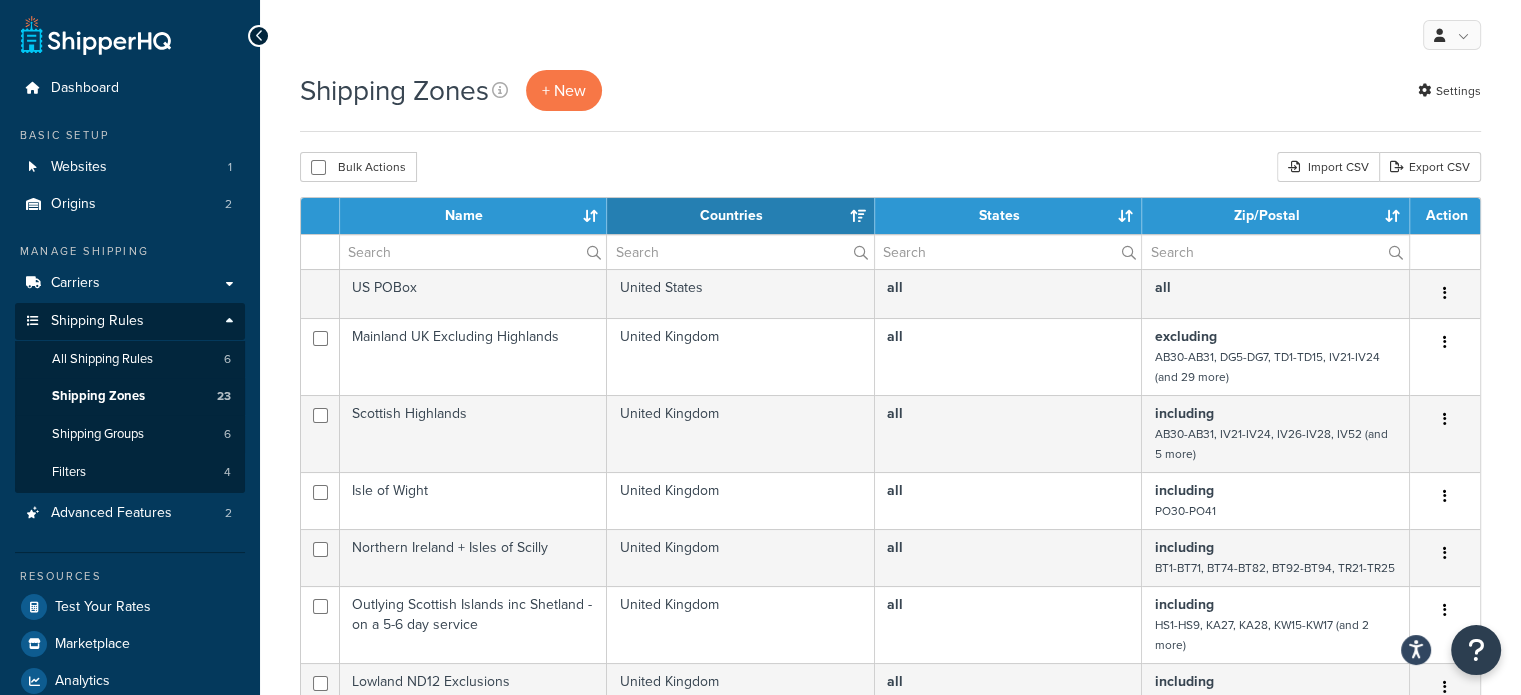 click on "Shipping Rules
Shipping Rules
All Shipping Rules
6
Shipping Zones
23
Shipping Groups
6
Filters
4" at bounding box center (130, 398) 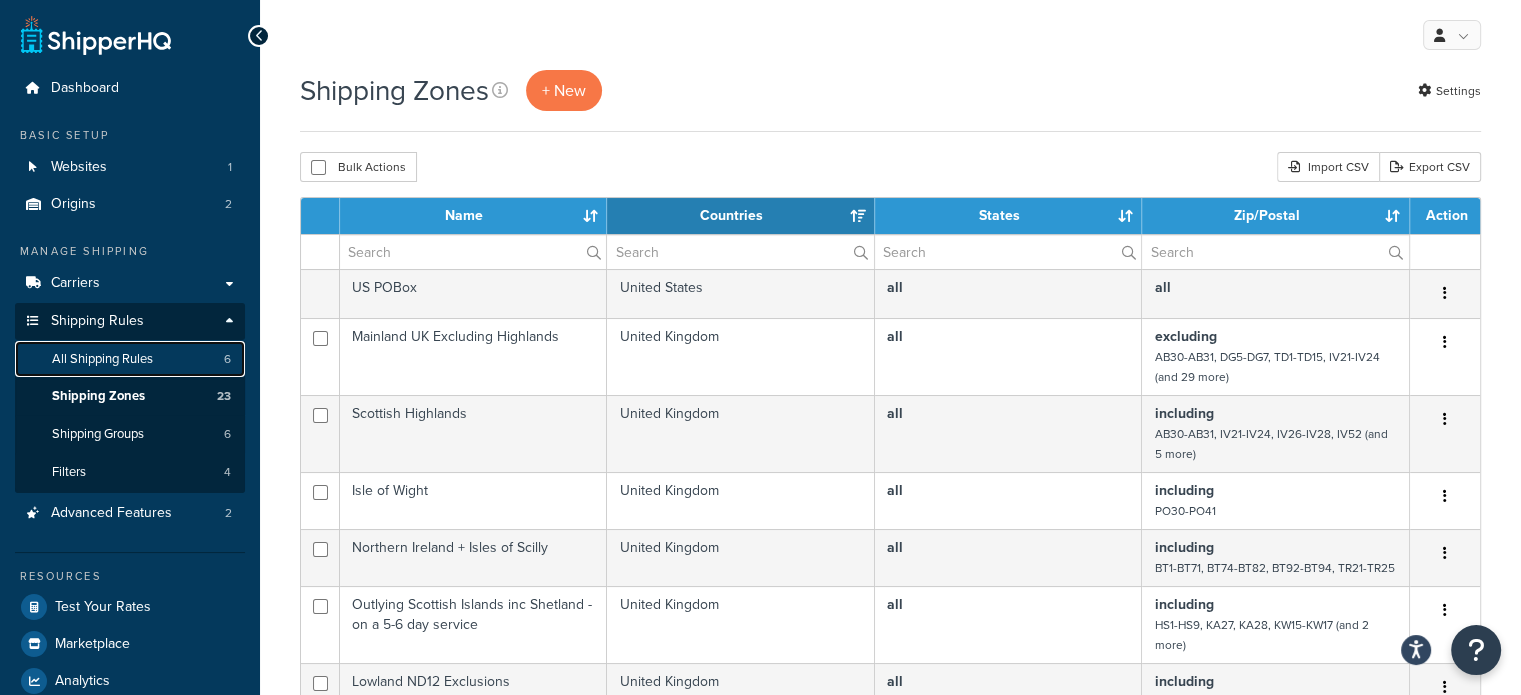 click on "All Shipping Rules" at bounding box center (102, 359) 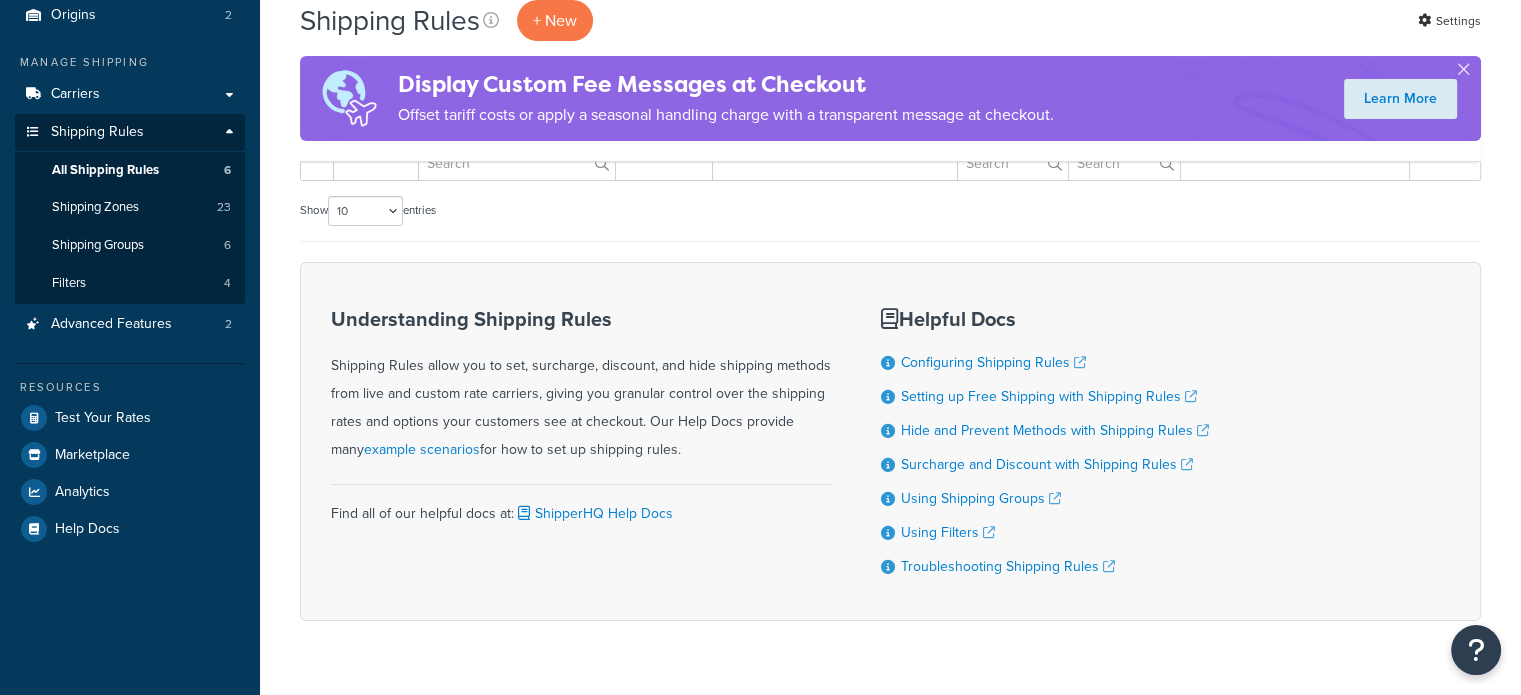 scroll, scrollTop: 240, scrollLeft: 0, axis: vertical 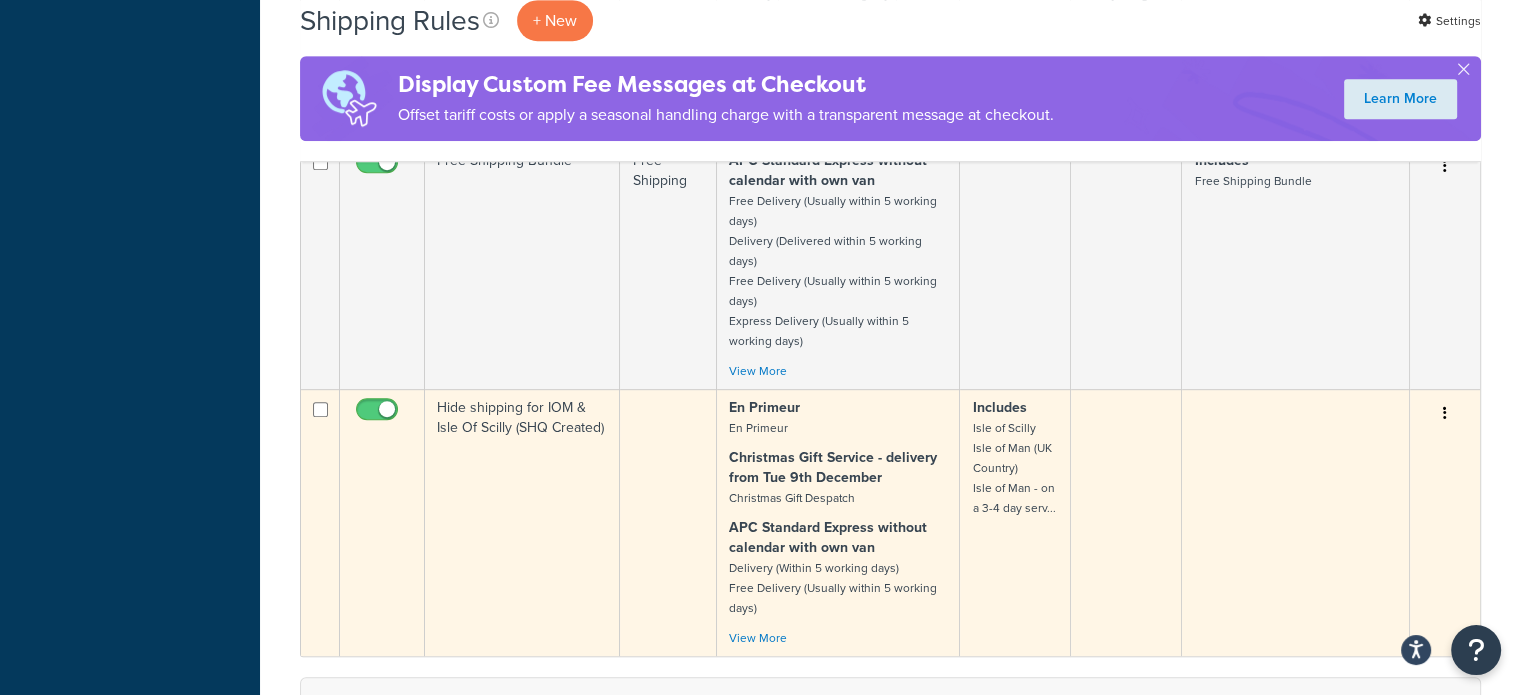 click on "[LOCATION] [LOCATION] [LOCATION] ([COUNTRY]) [LOCATION] - on a 3-4 day serv..." at bounding box center (1013, 468) 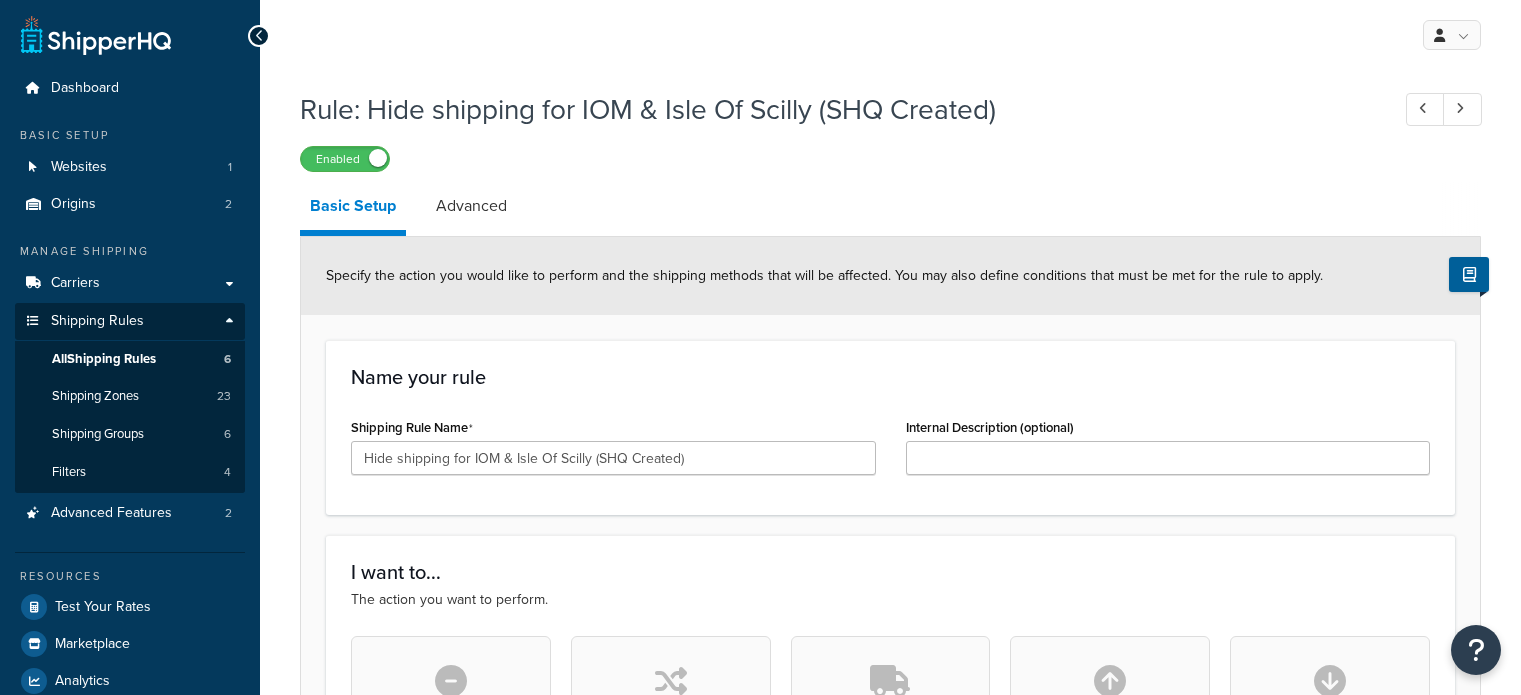 scroll, scrollTop: 0, scrollLeft: 0, axis: both 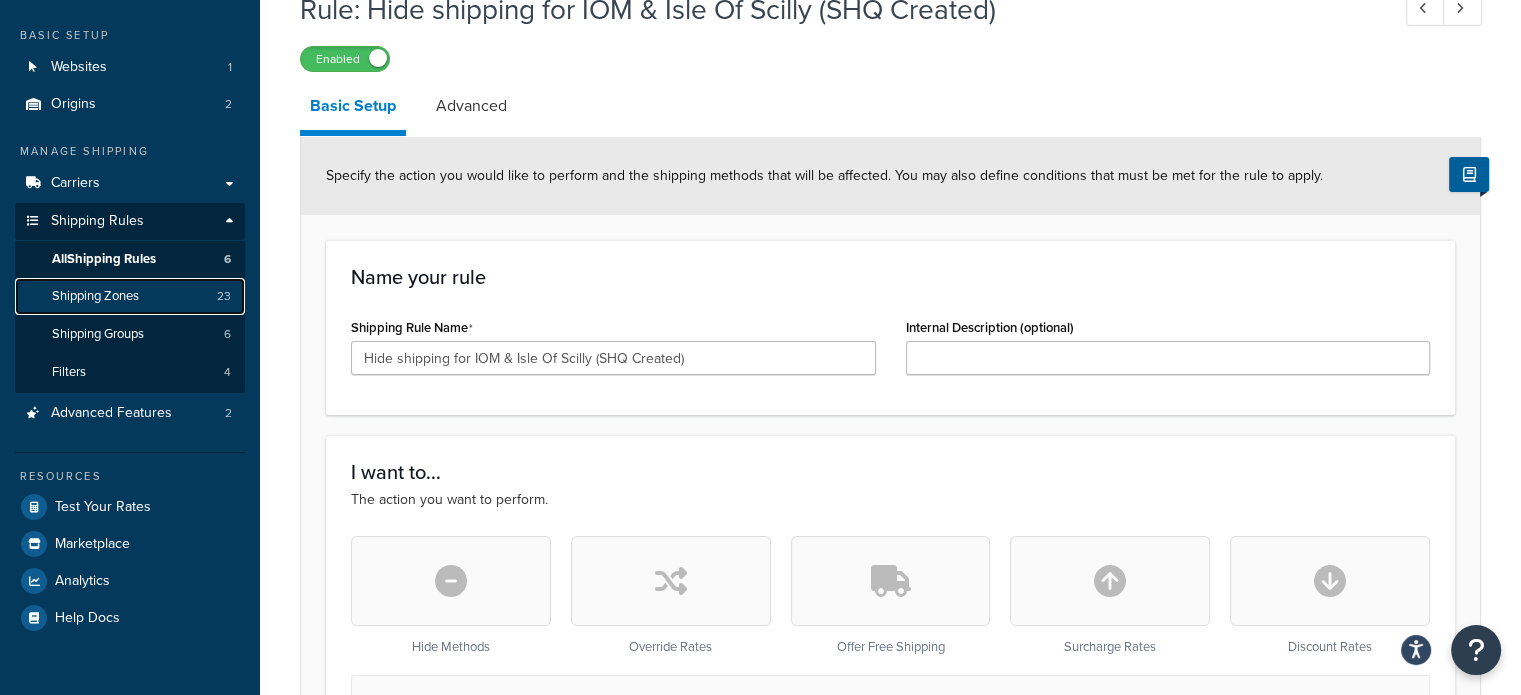 click on "Shipping Zones 23" at bounding box center (130, 296) 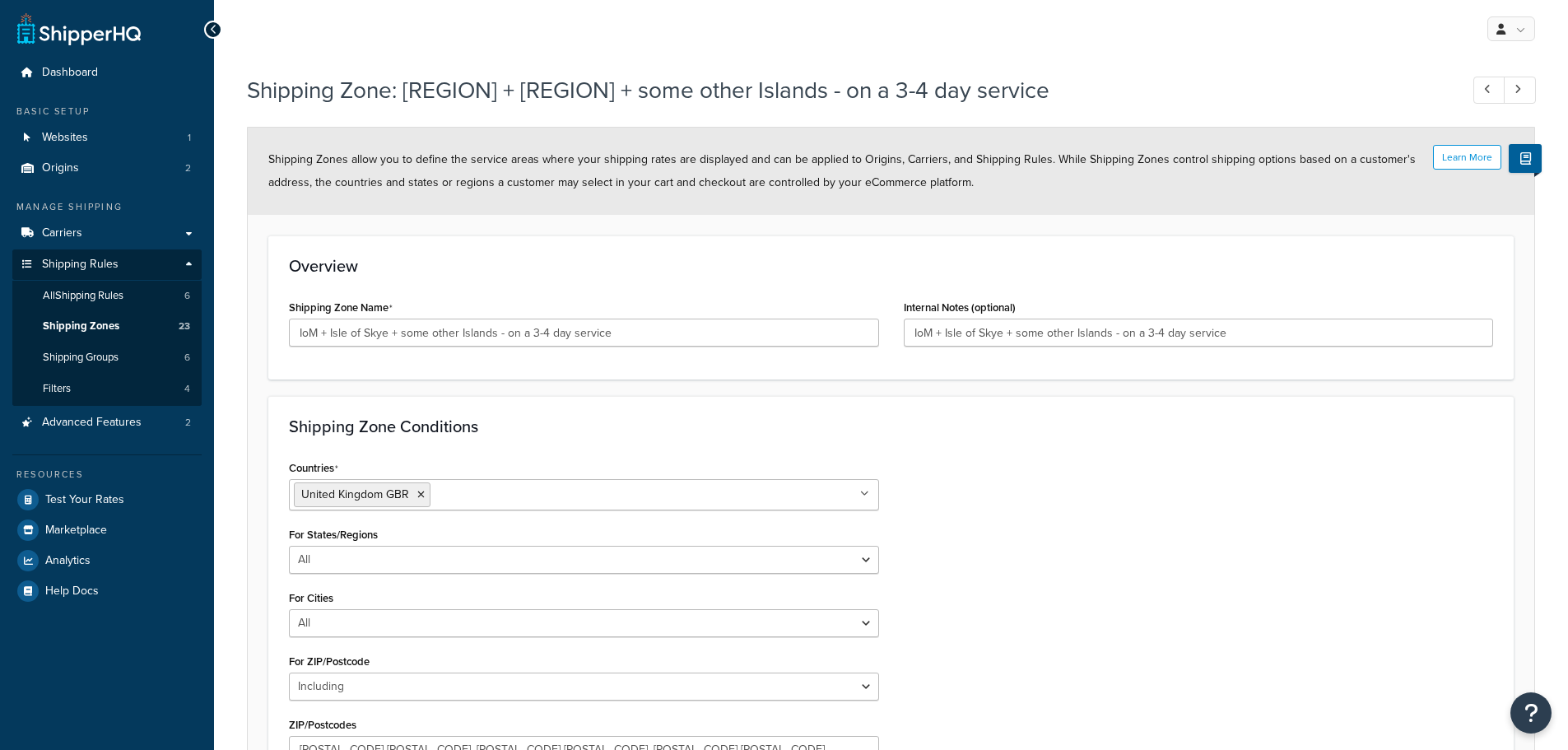 select on "including" 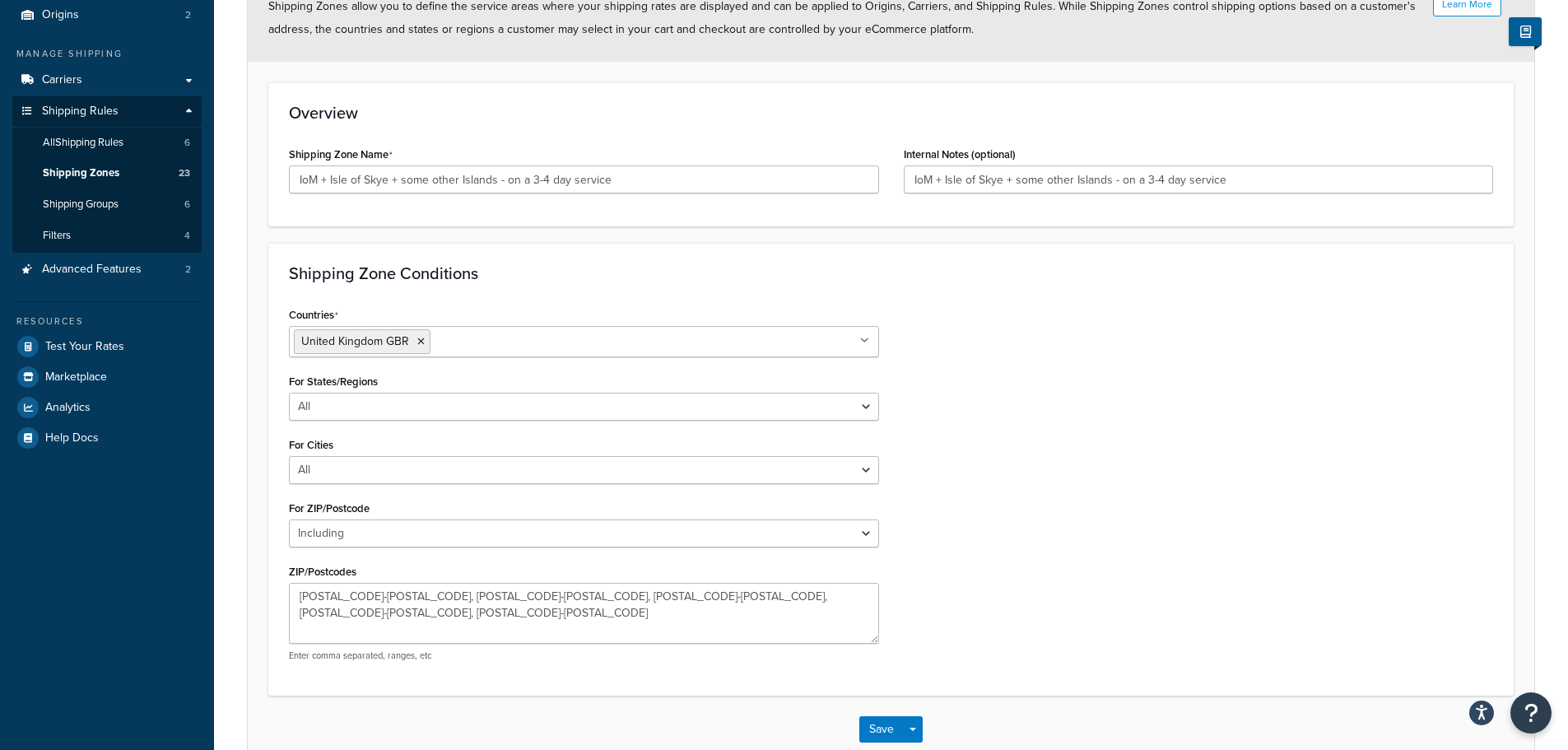 scroll, scrollTop: 0, scrollLeft: 0, axis: both 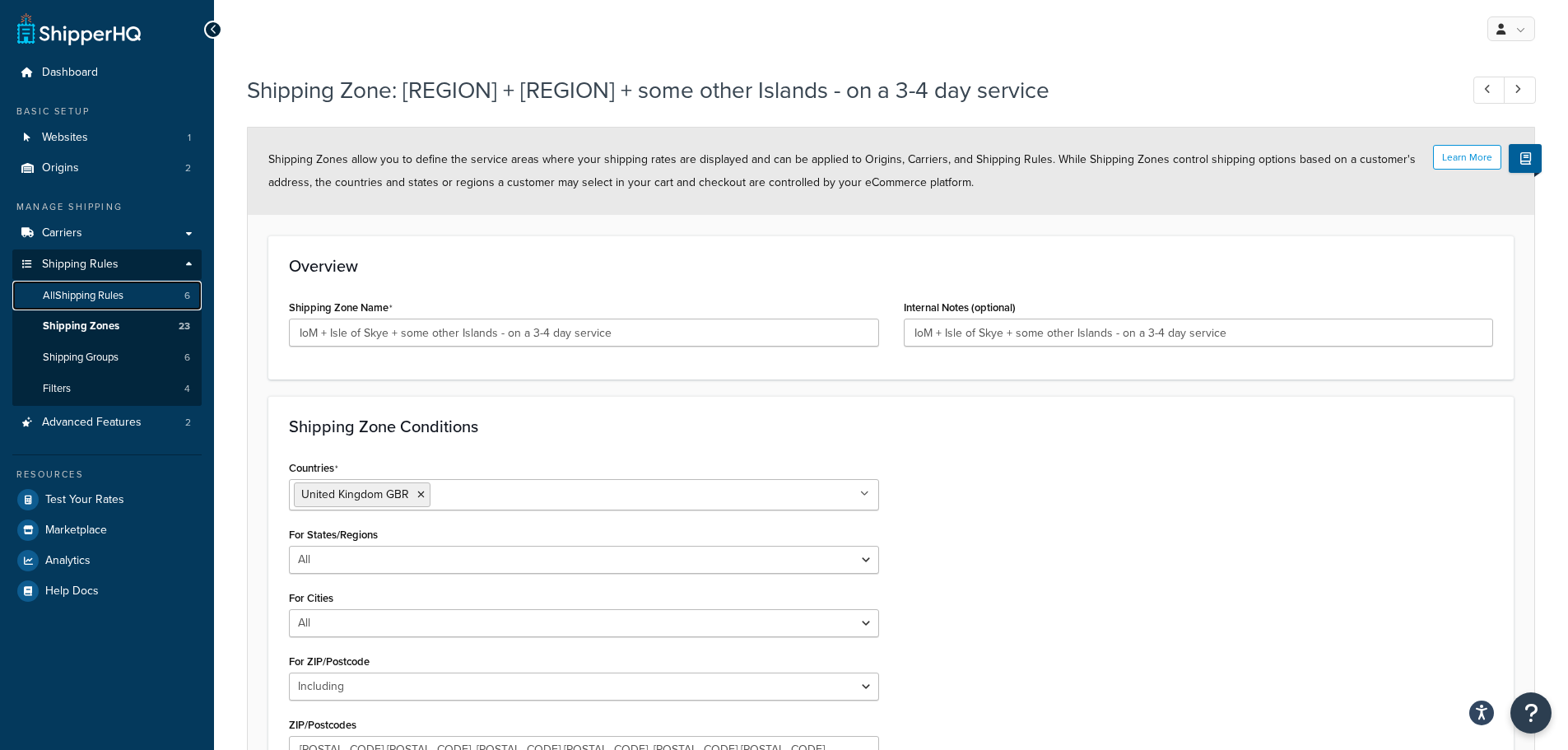 click on "All  Shipping Rules" at bounding box center [83, 296] 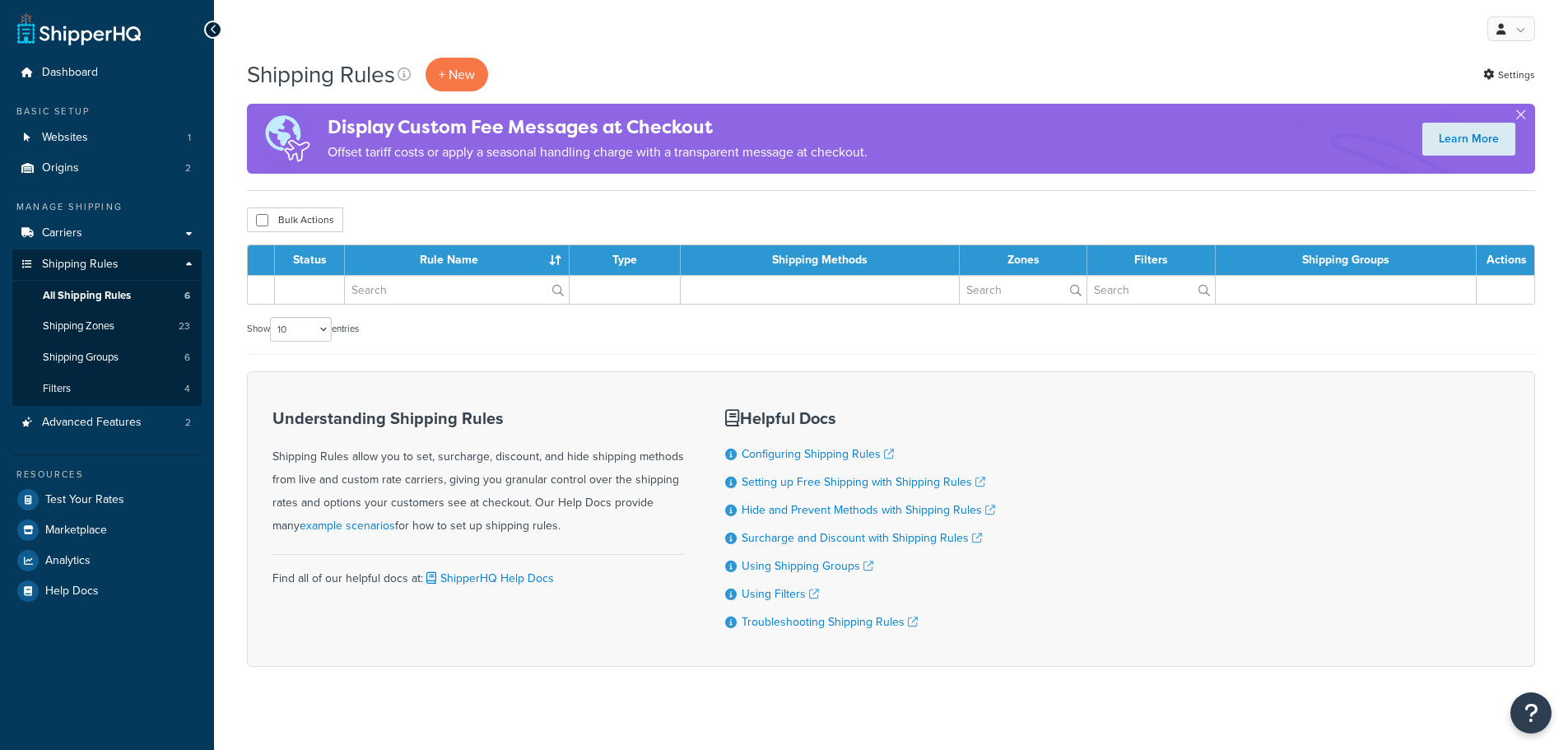 scroll, scrollTop: 0, scrollLeft: 0, axis: both 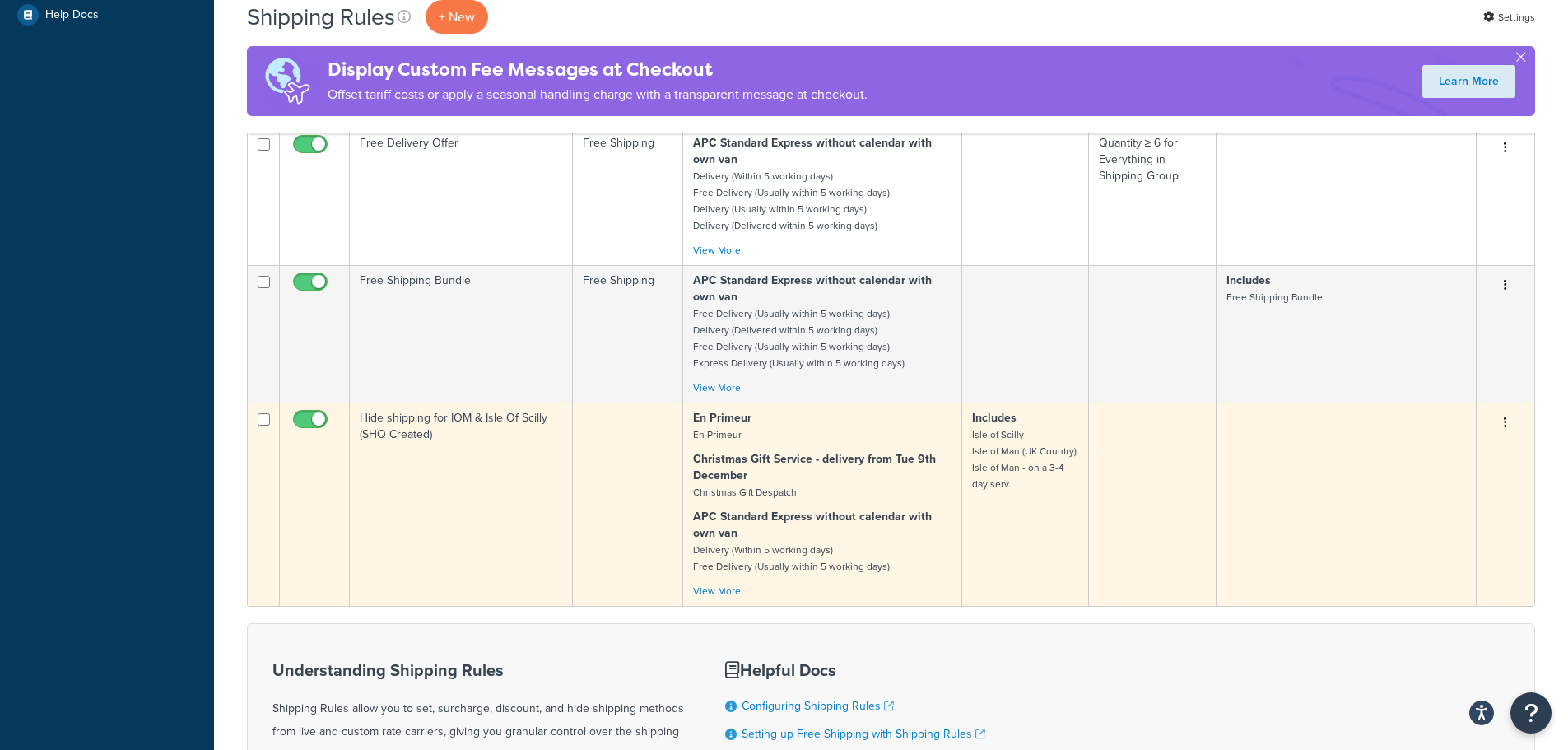 click at bounding box center (628, 504) 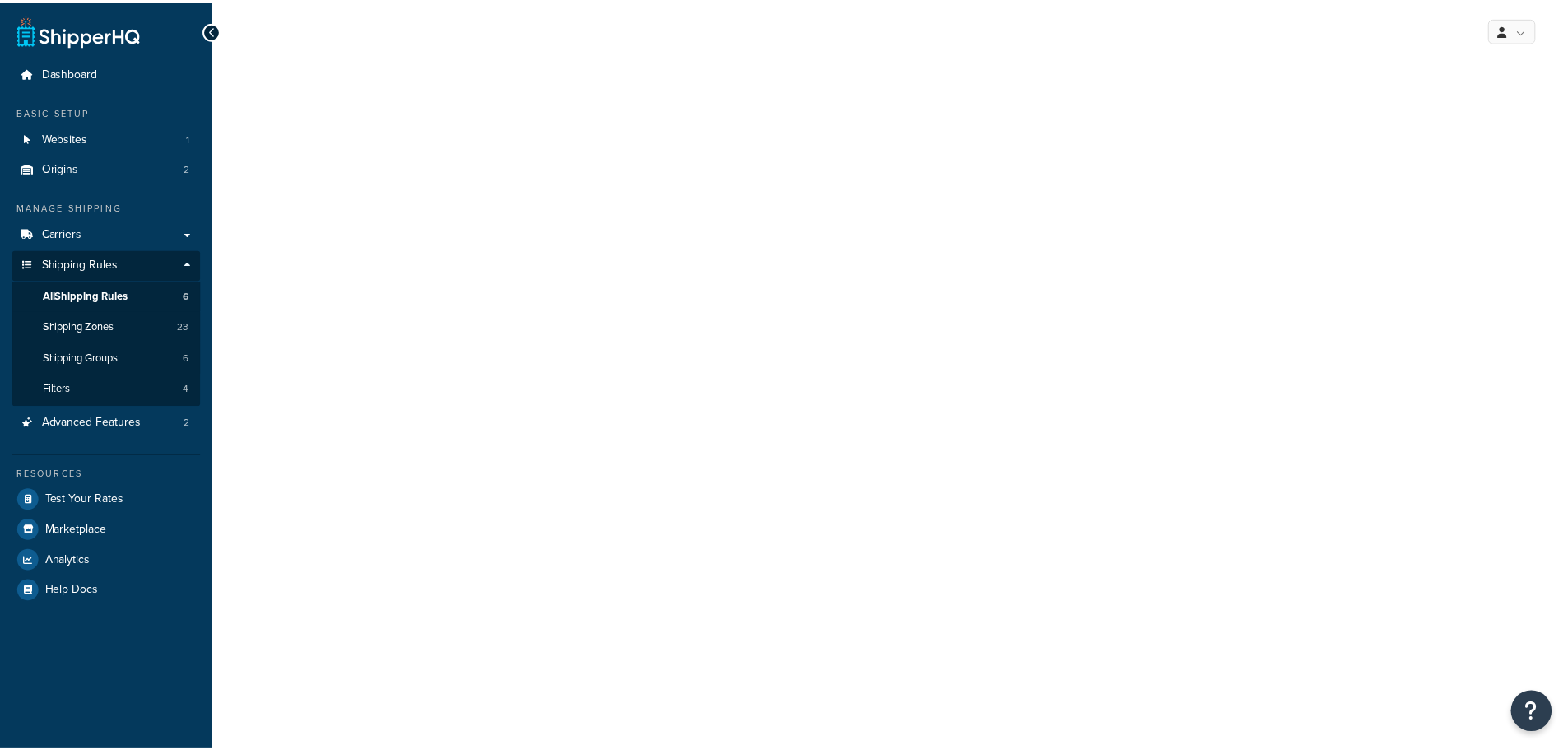 scroll, scrollTop: 0, scrollLeft: 0, axis: both 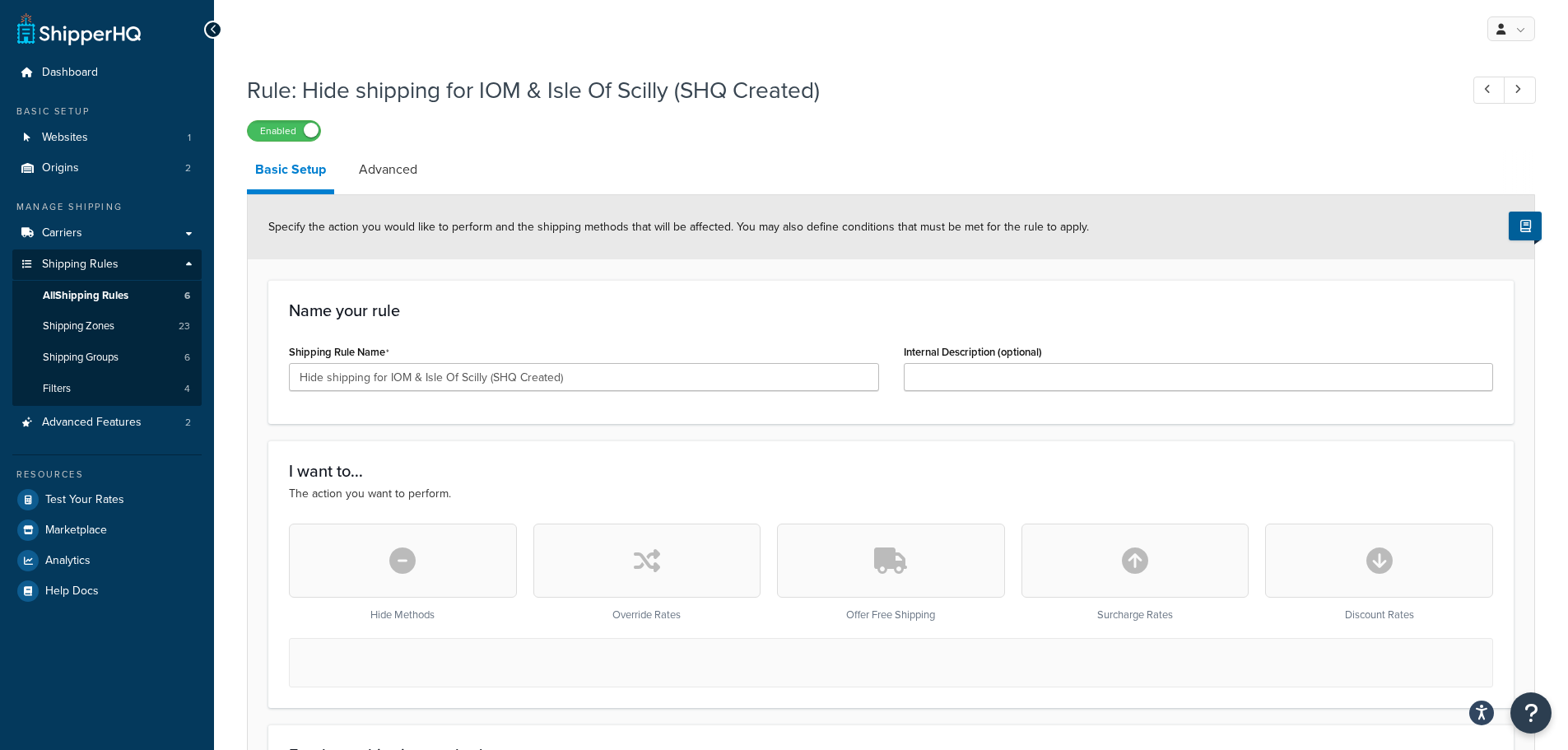 click at bounding box center [402, 561] 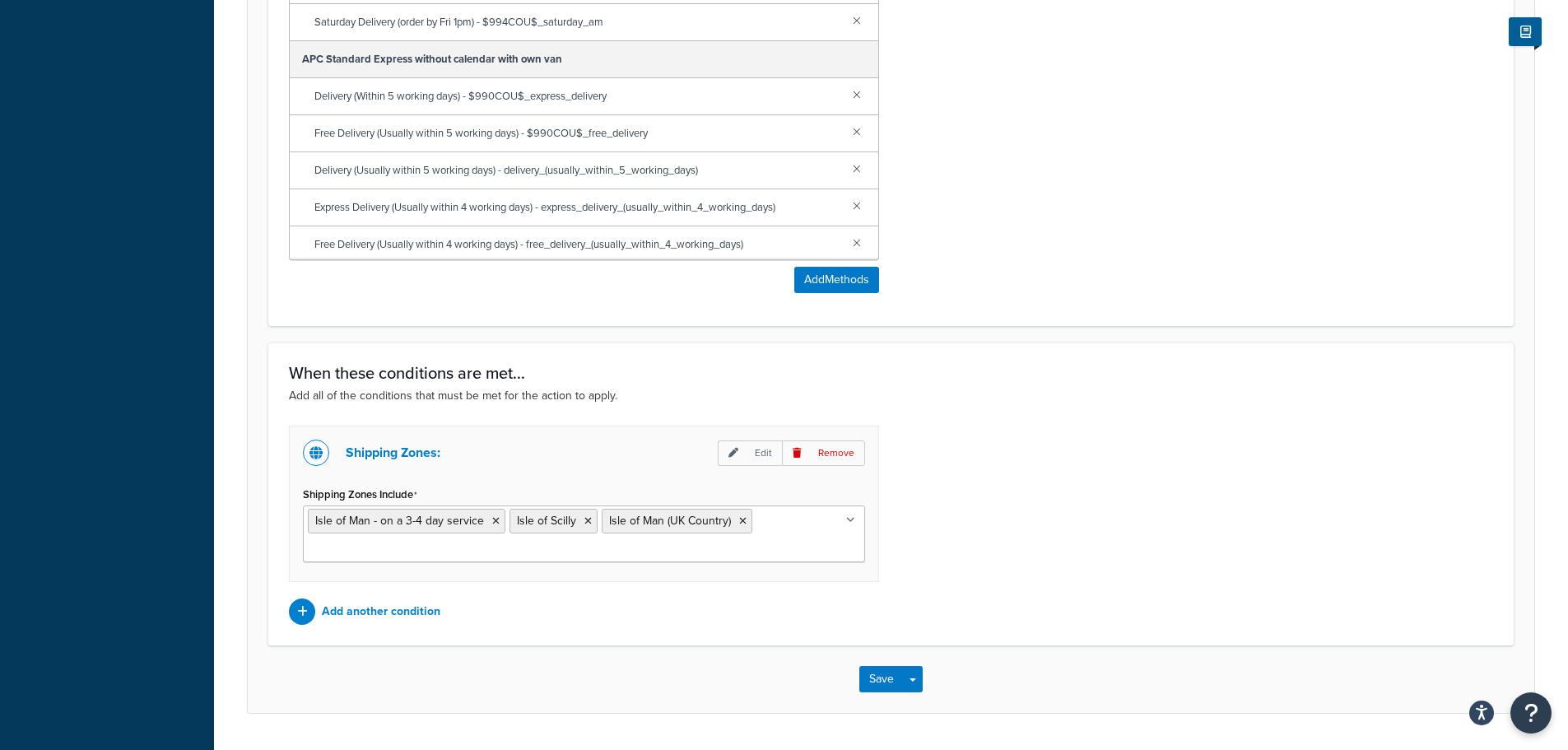 scroll, scrollTop: 906, scrollLeft: 0, axis: vertical 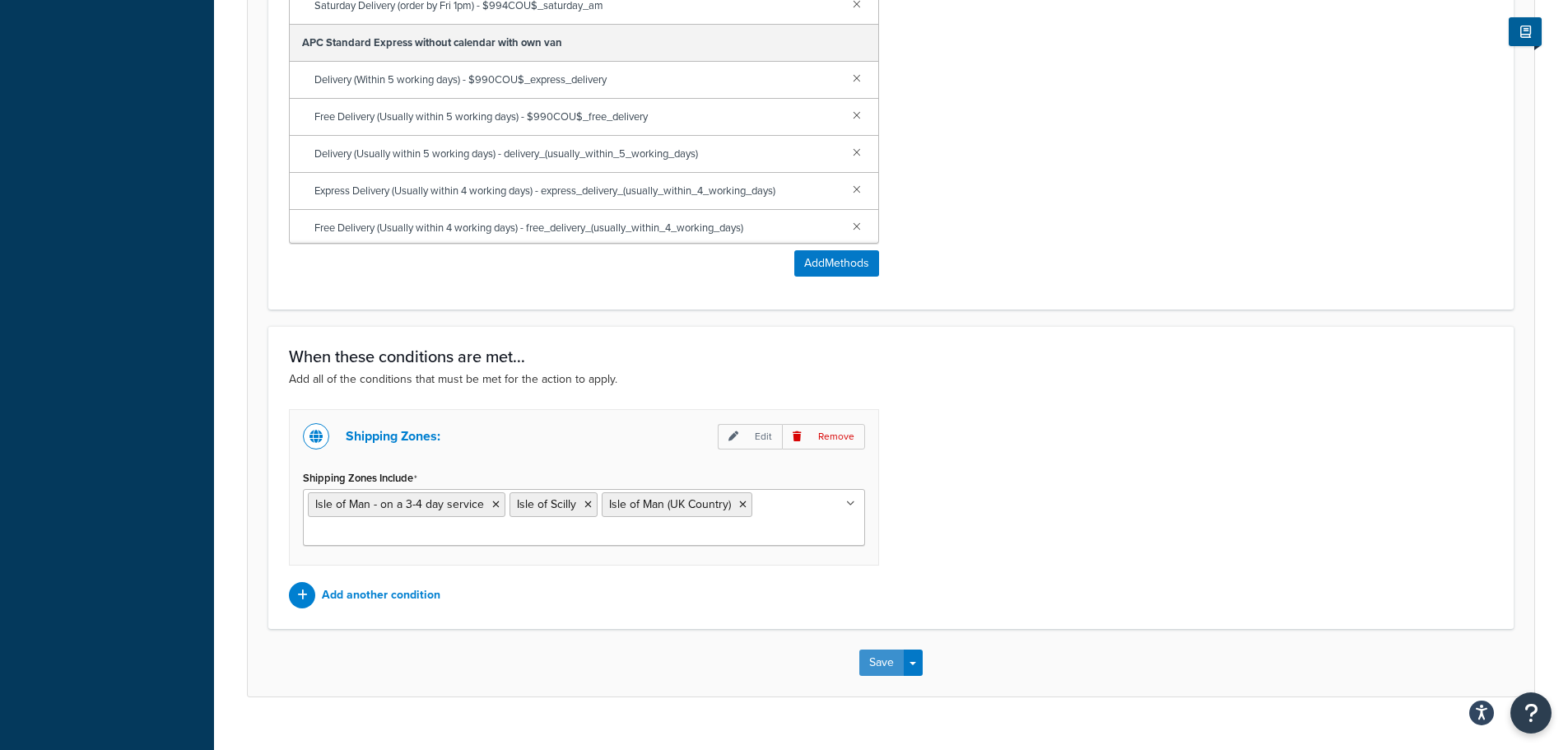 click on "Save" at bounding box center (882, 663) 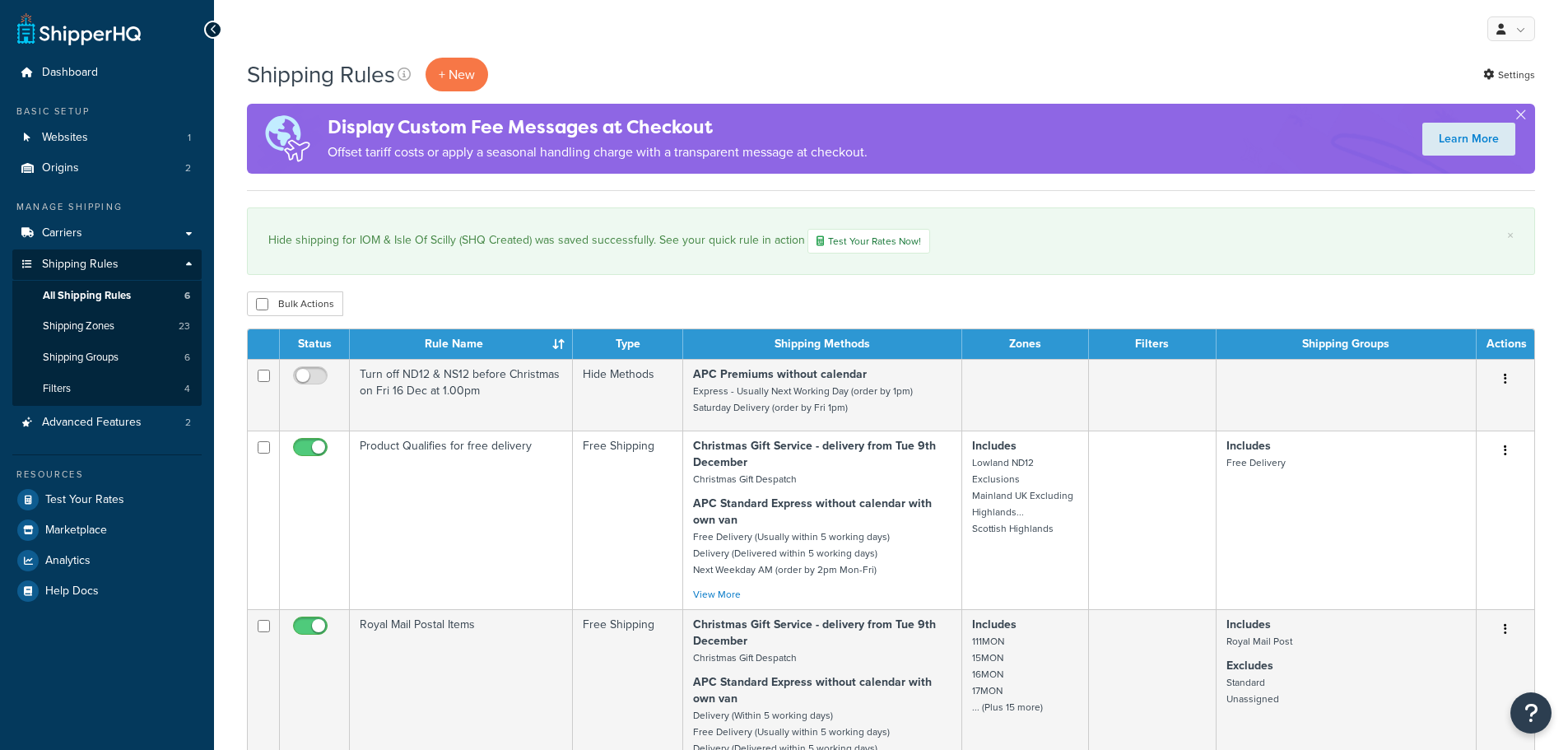 scroll, scrollTop: 0, scrollLeft: 0, axis: both 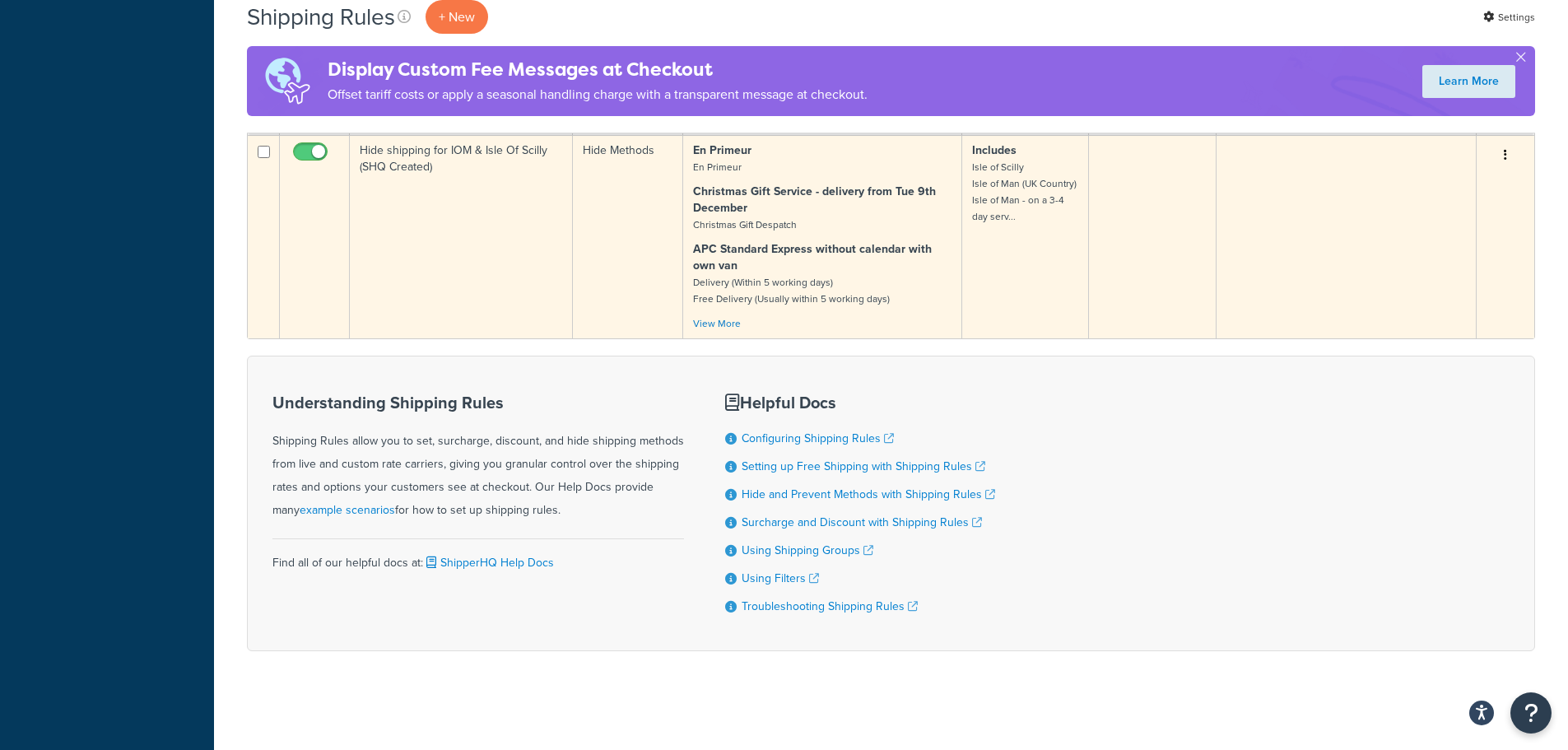 click on "Hide shipping for IOM & Isle Of Scilly (SHQ Created)" at bounding box center [461, 236] 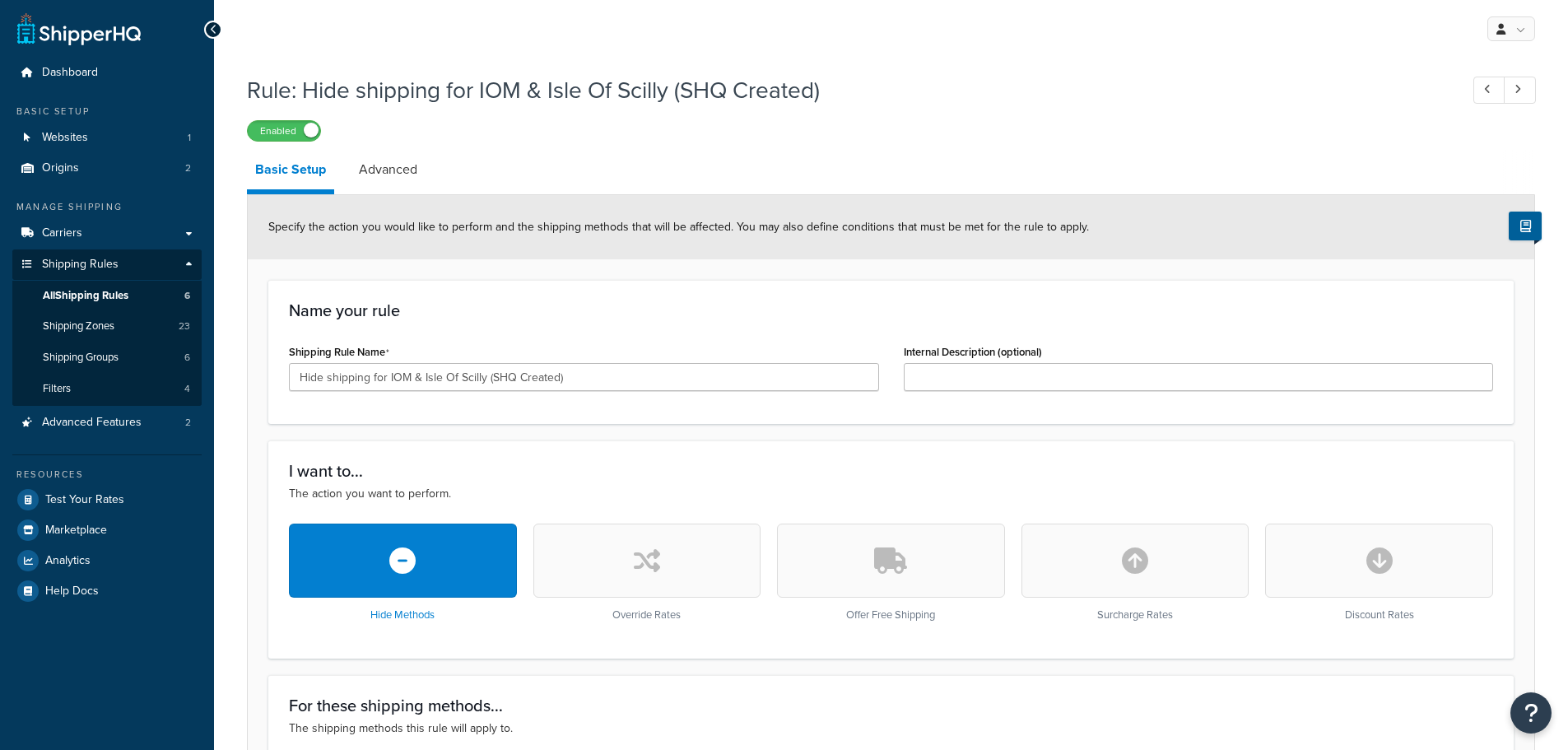 scroll, scrollTop: 0, scrollLeft: 0, axis: both 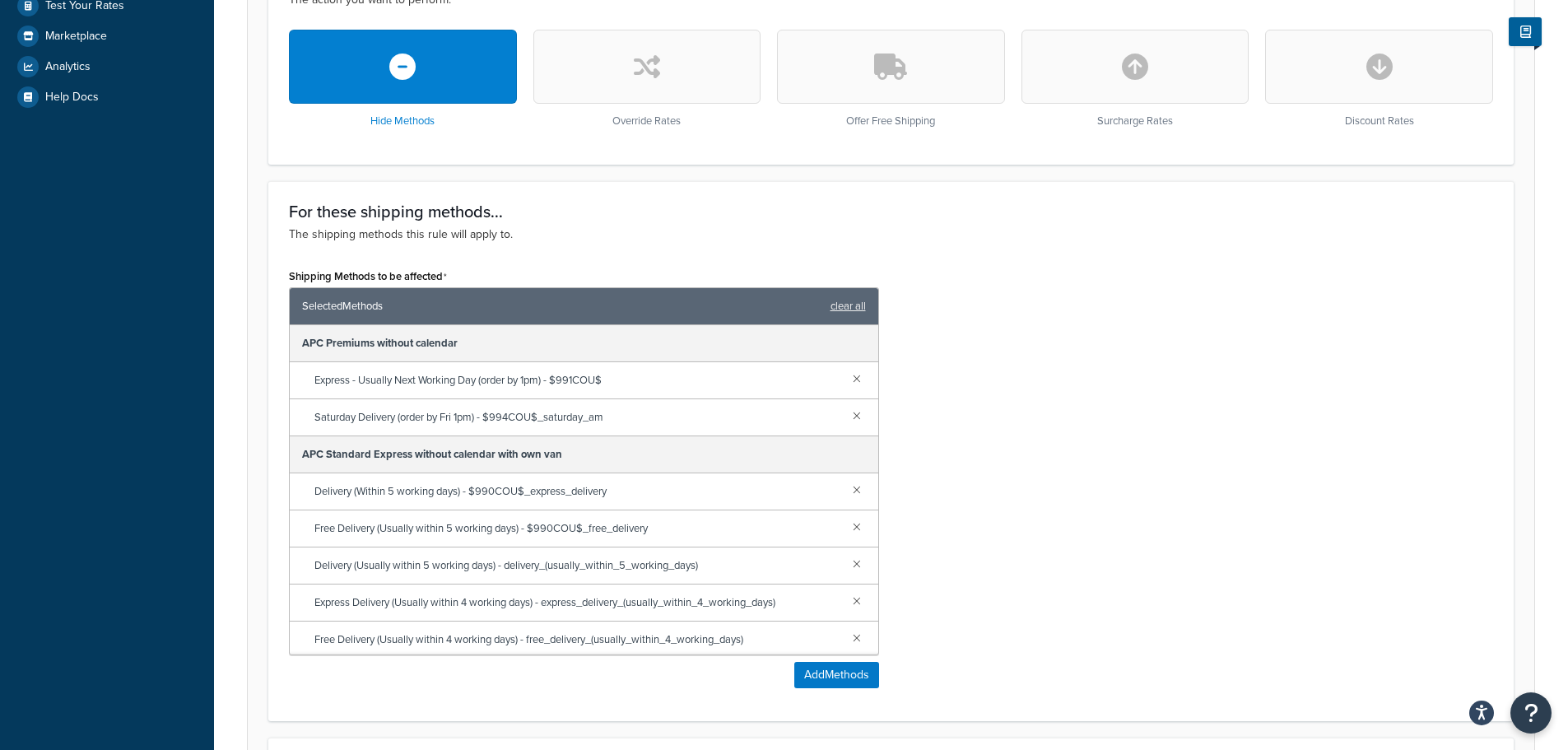 click at bounding box center [402, 67] 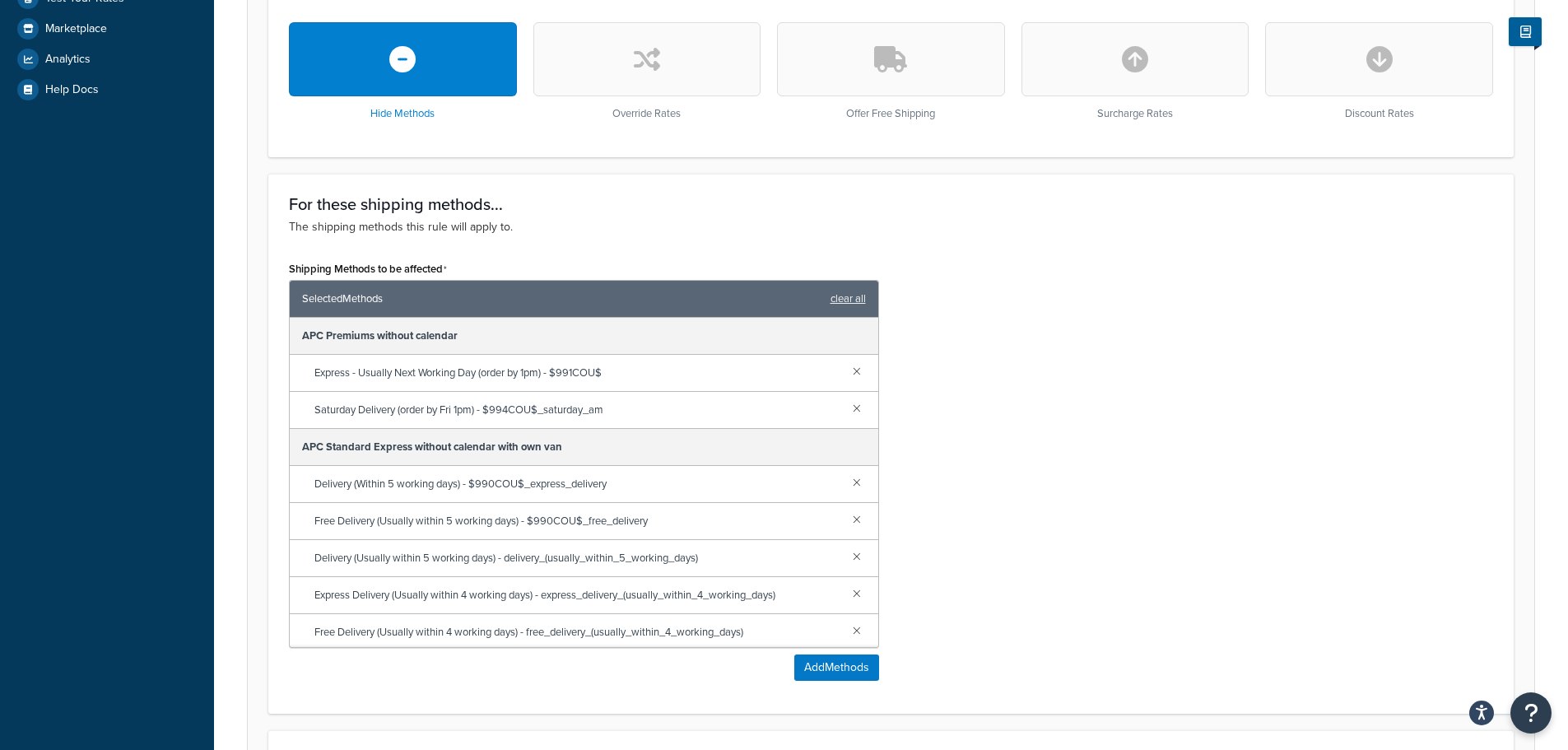 scroll, scrollTop: 494, scrollLeft: 0, axis: vertical 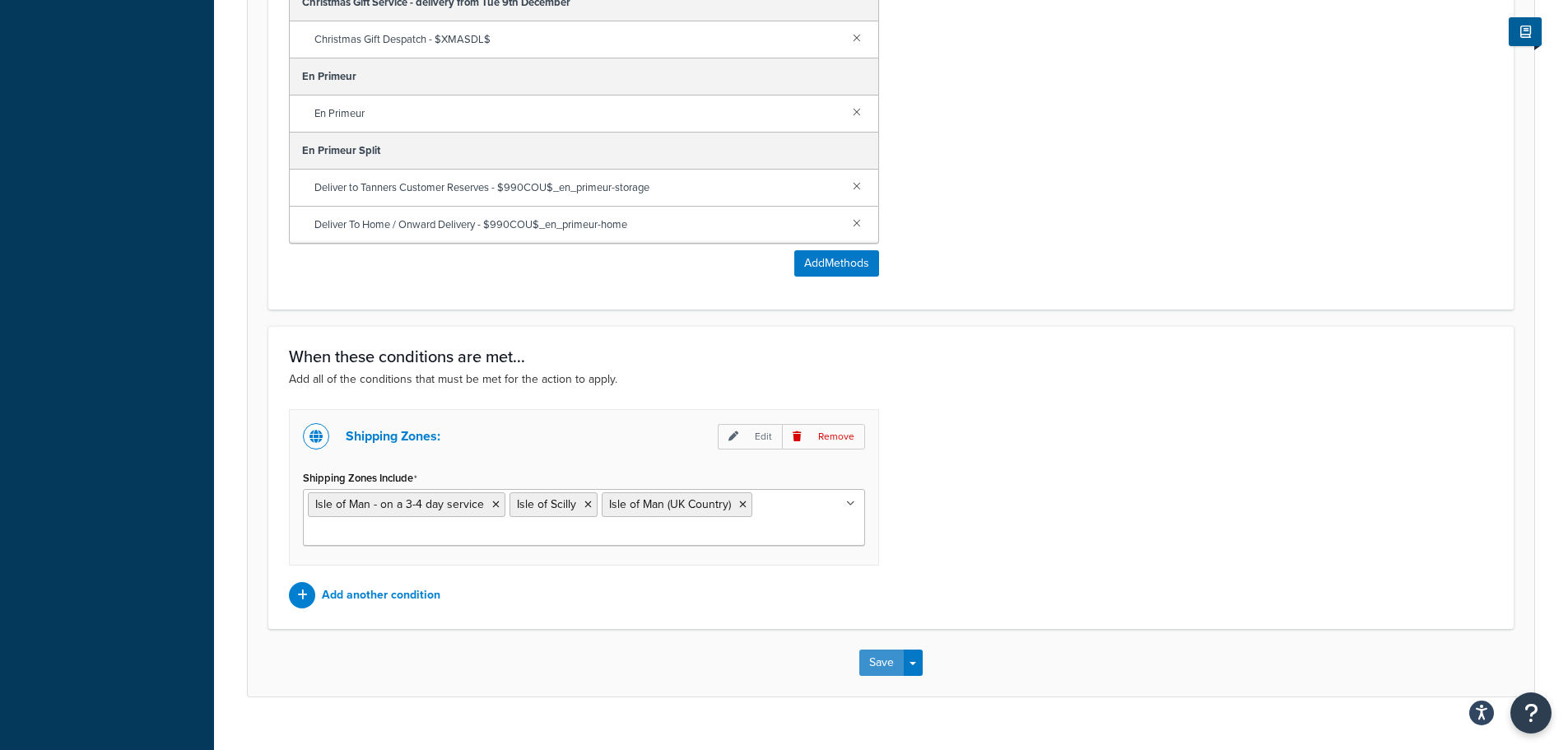 click on "Save" at bounding box center (882, 663) 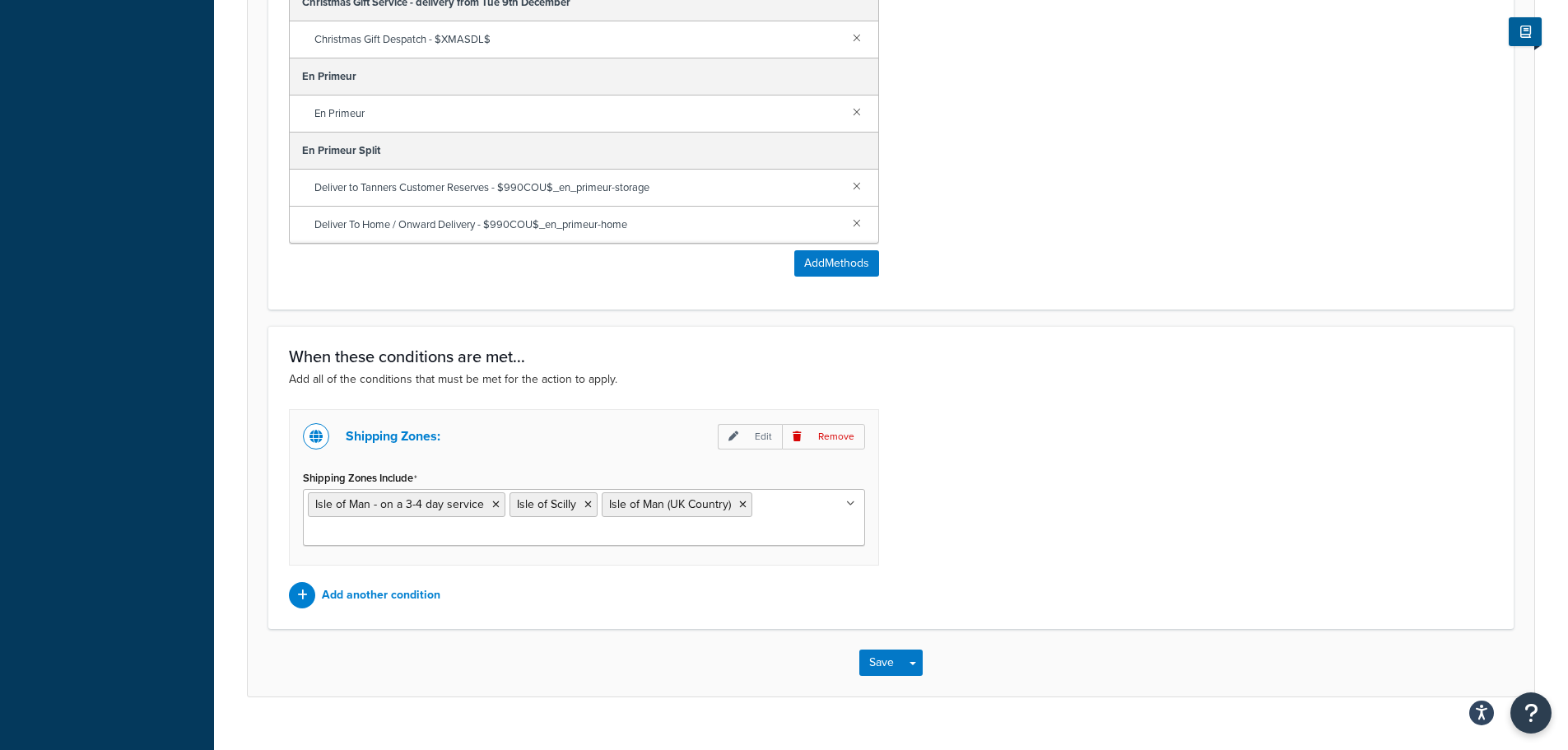 scroll, scrollTop: 0, scrollLeft: 0, axis: both 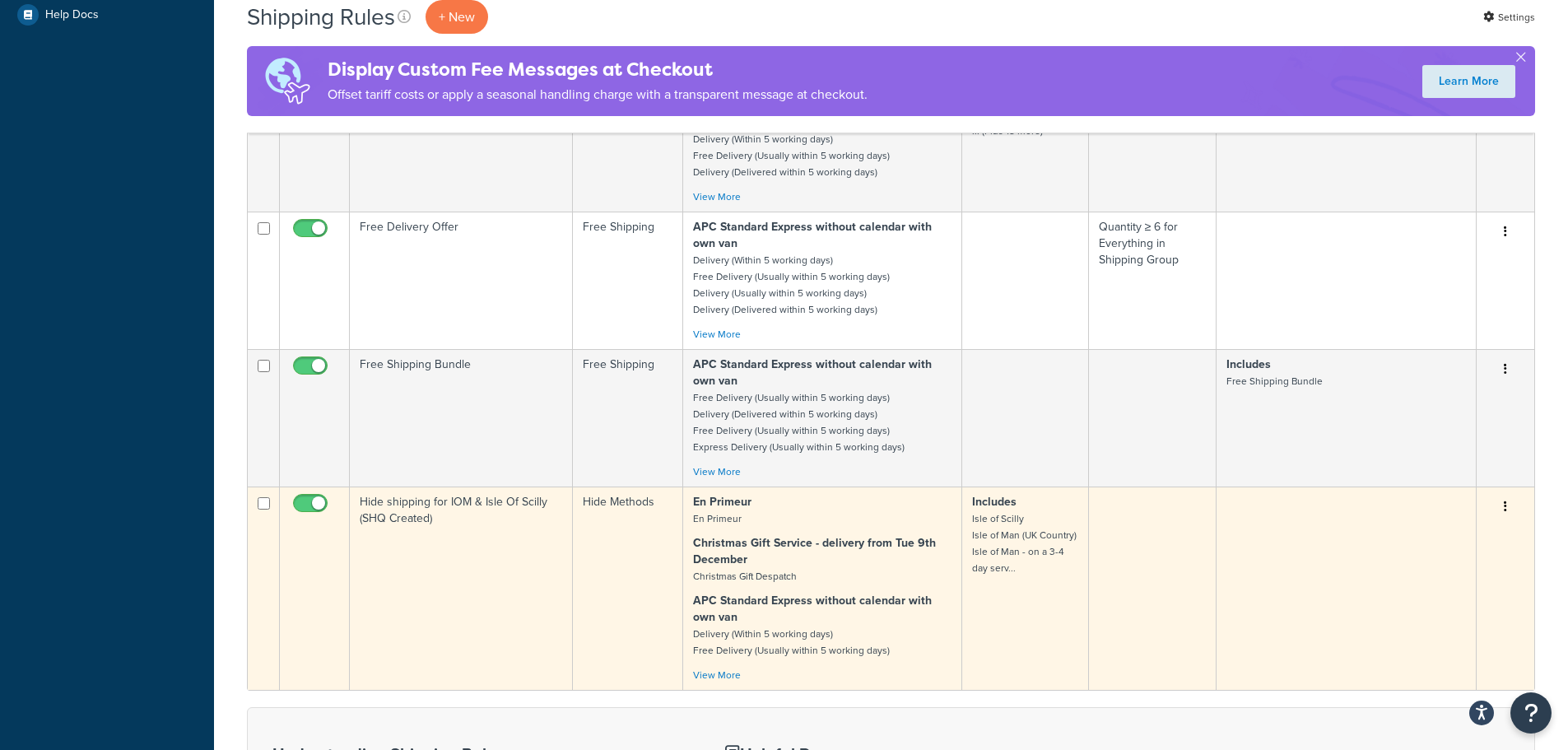 click on "Hide shipping for IOM & Isle Of Scilly (SHQ Created)" at bounding box center [461, 588] 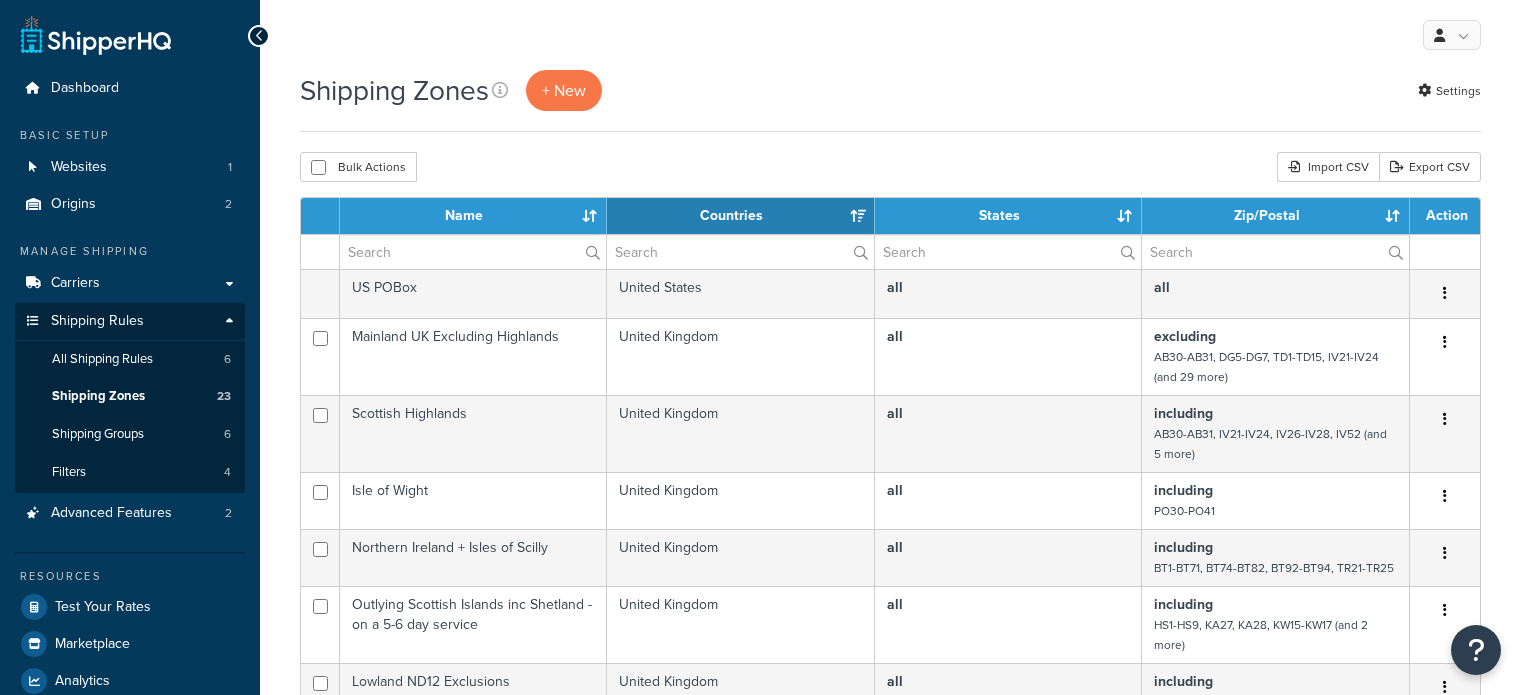 select on "15" 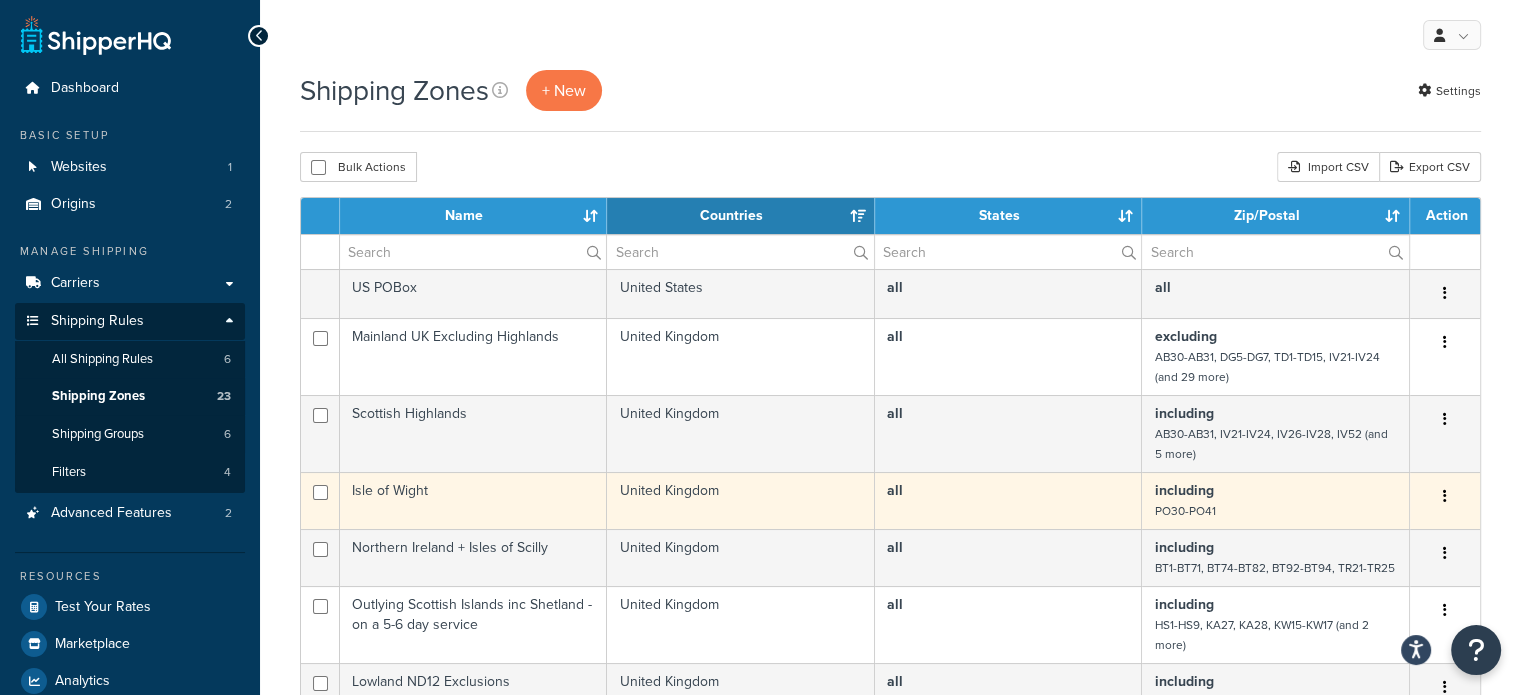 scroll, scrollTop: 0, scrollLeft: 0, axis: both 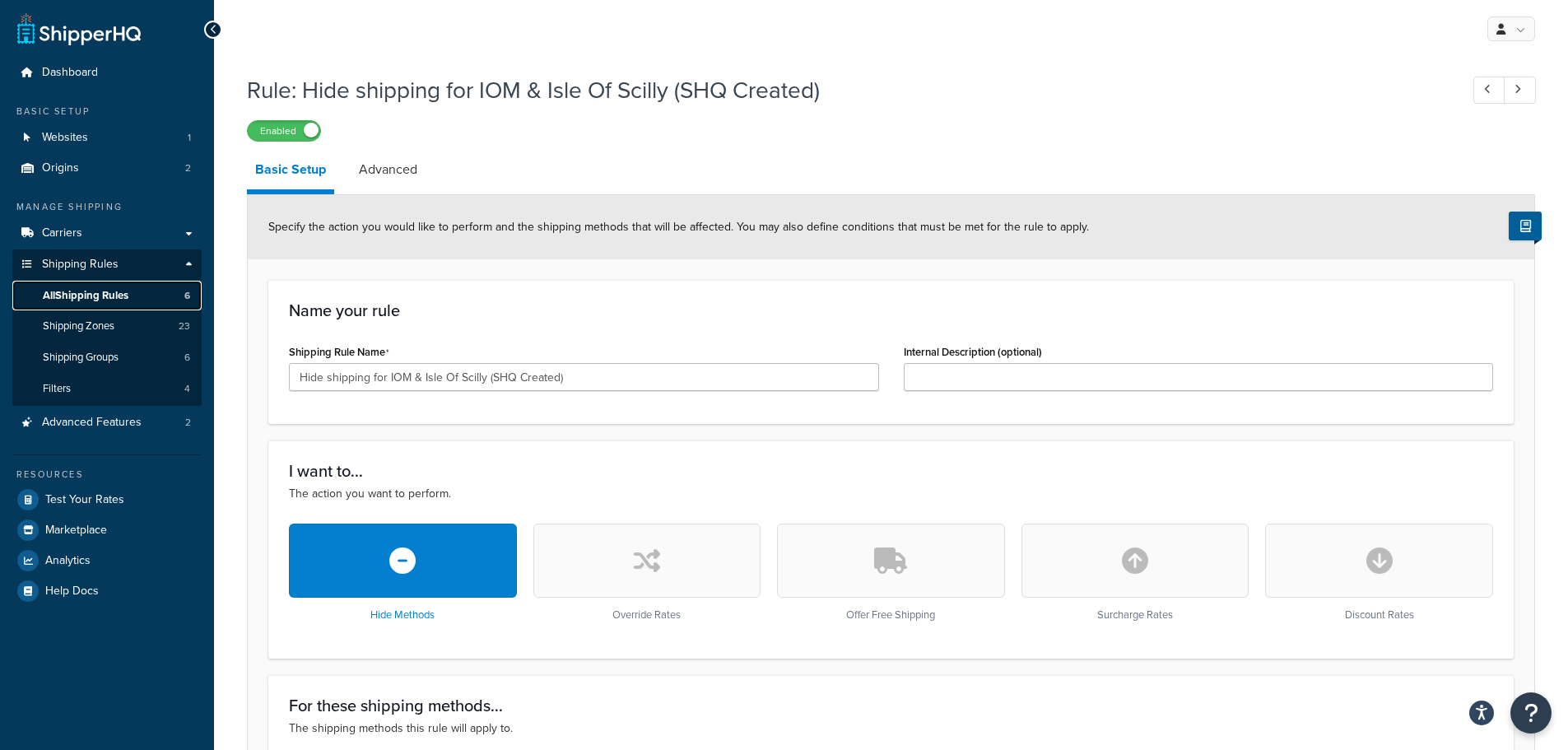 click on "All  Shipping Rules 6" at bounding box center [107, 296] 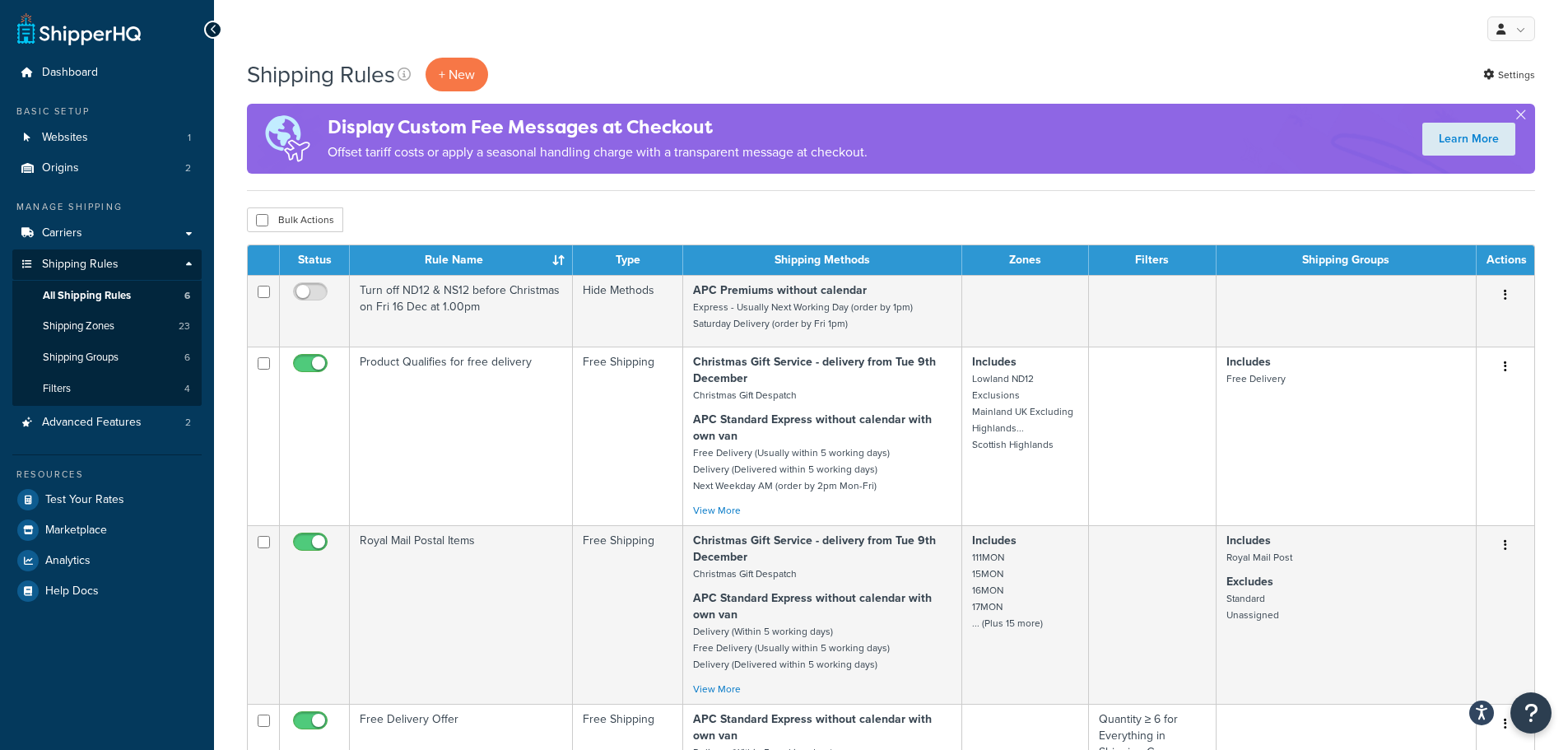 scroll, scrollTop: 0, scrollLeft: 0, axis: both 